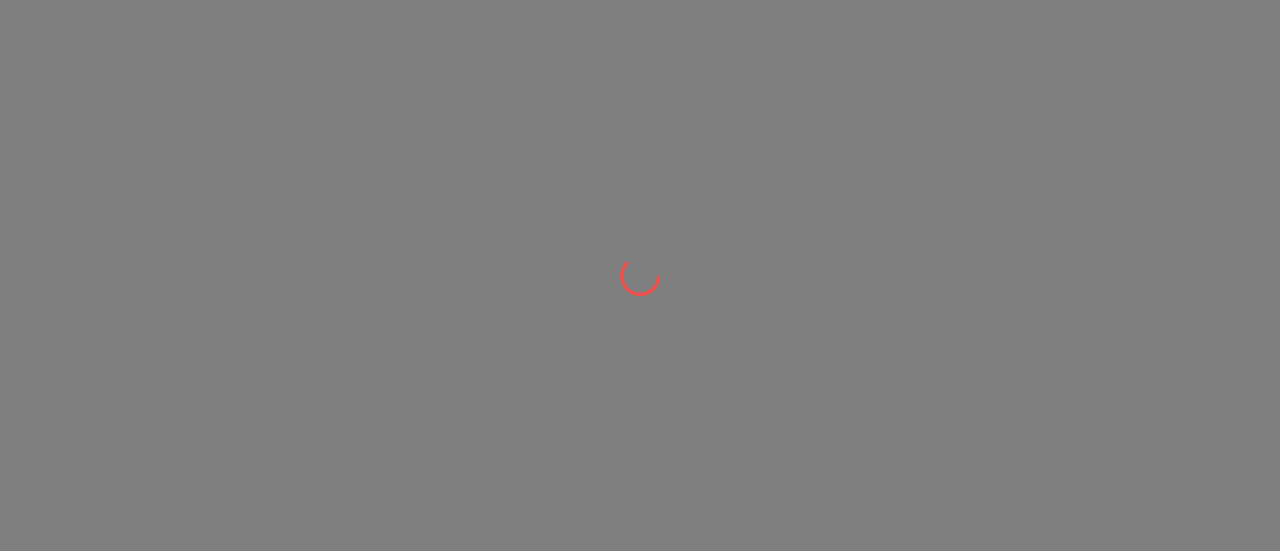 scroll, scrollTop: 0, scrollLeft: 0, axis: both 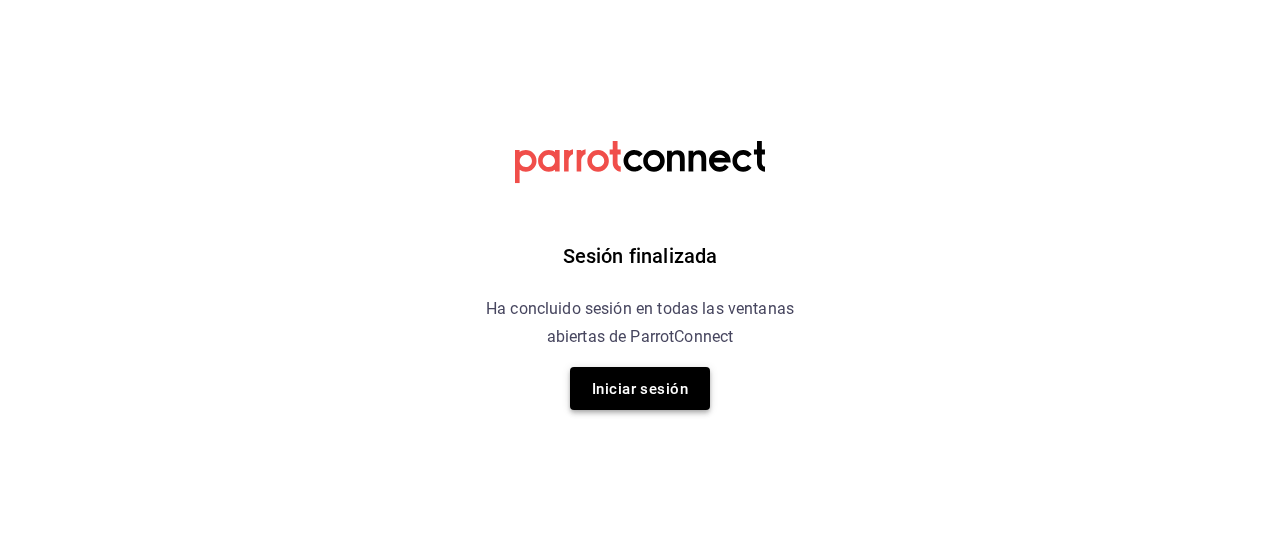click on "Iniciar sesión" at bounding box center [640, 389] 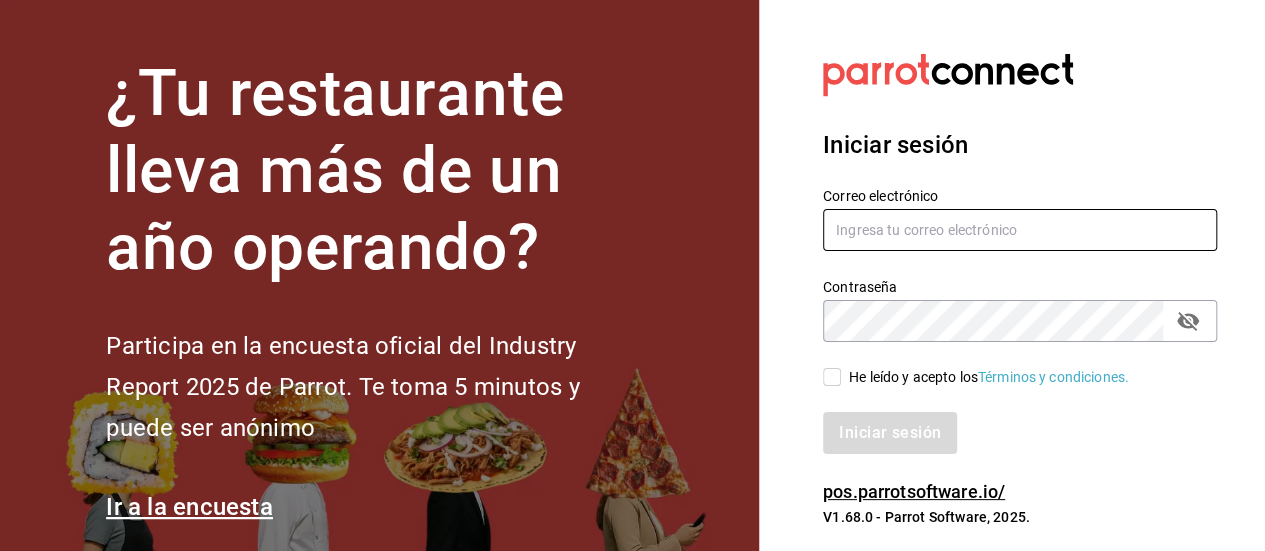 type on "[EMAIL]" 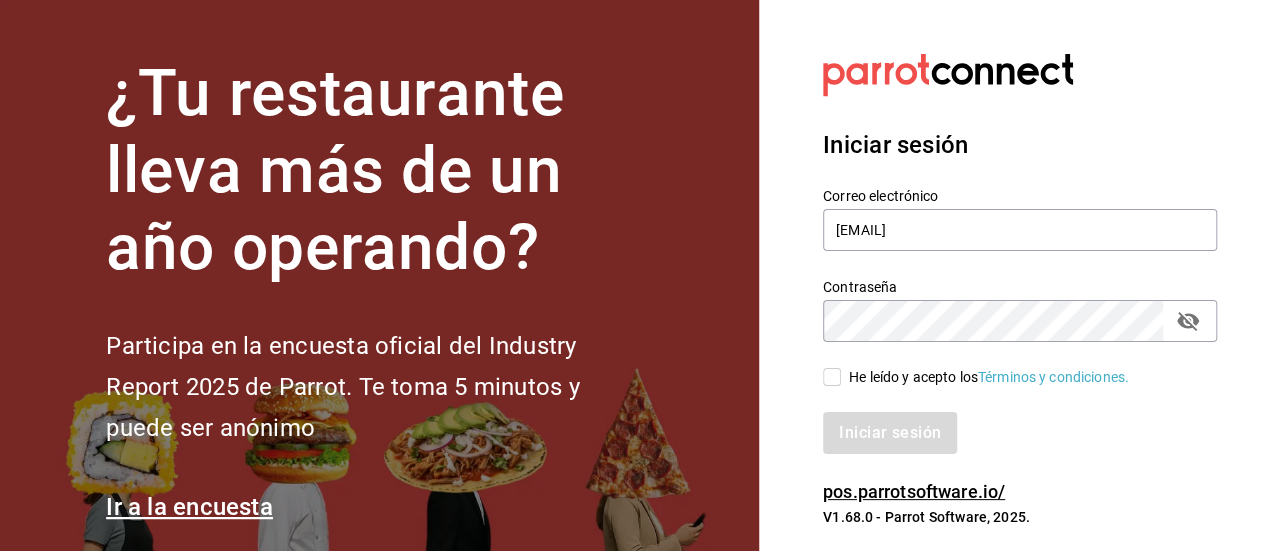 drag, startPoint x: 835, startPoint y: 373, endPoint x: 823, endPoint y: 386, distance: 17.691807 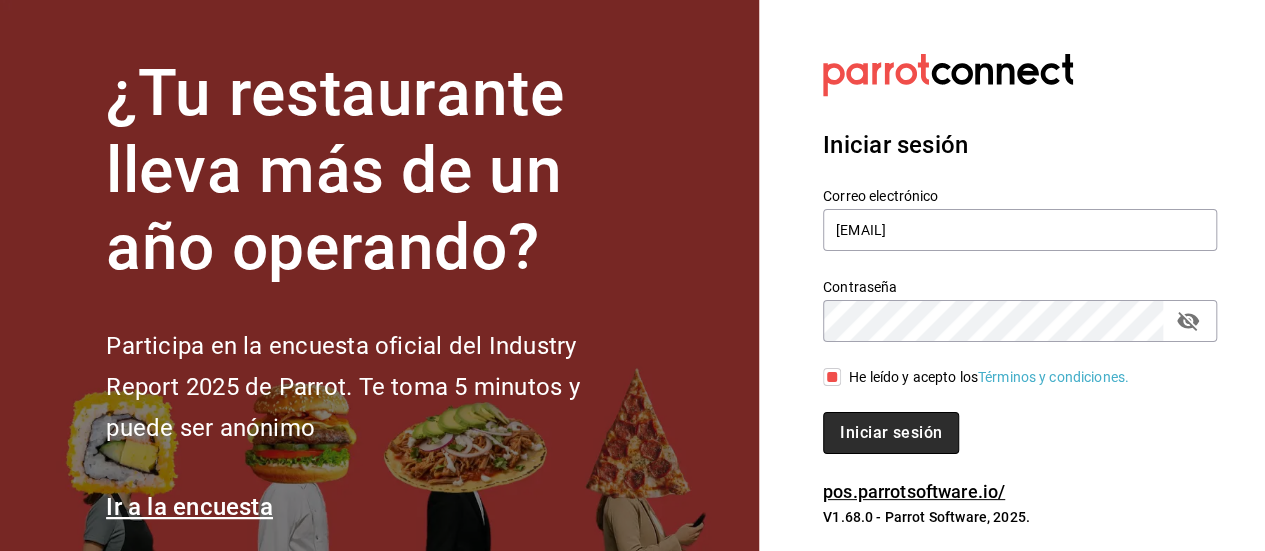 click on "Iniciar sesión" at bounding box center (891, 432) 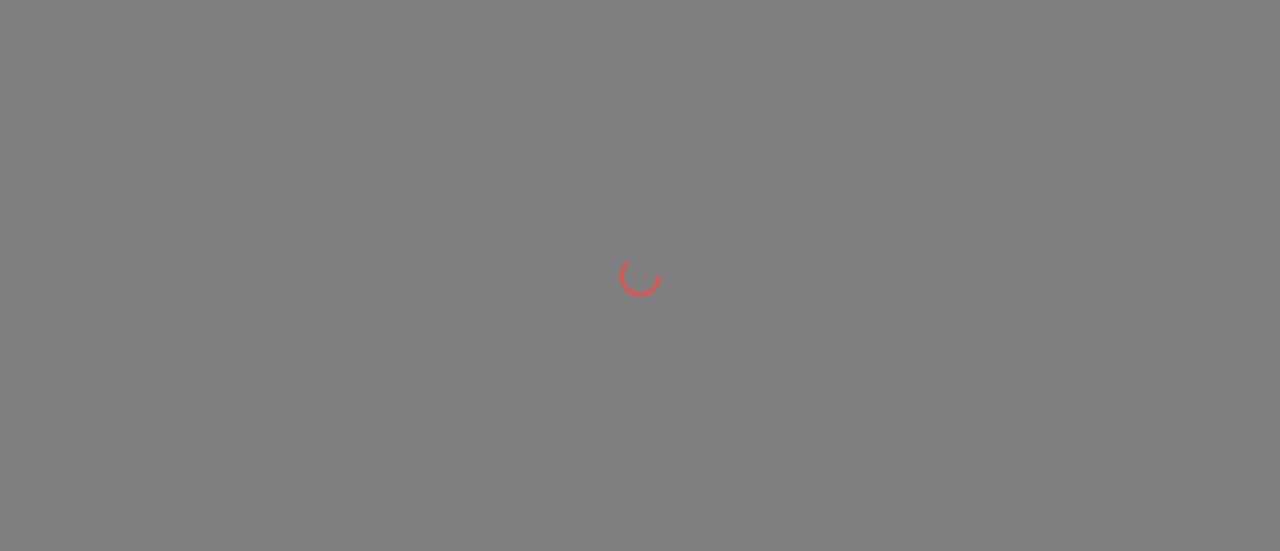 scroll, scrollTop: 0, scrollLeft: 0, axis: both 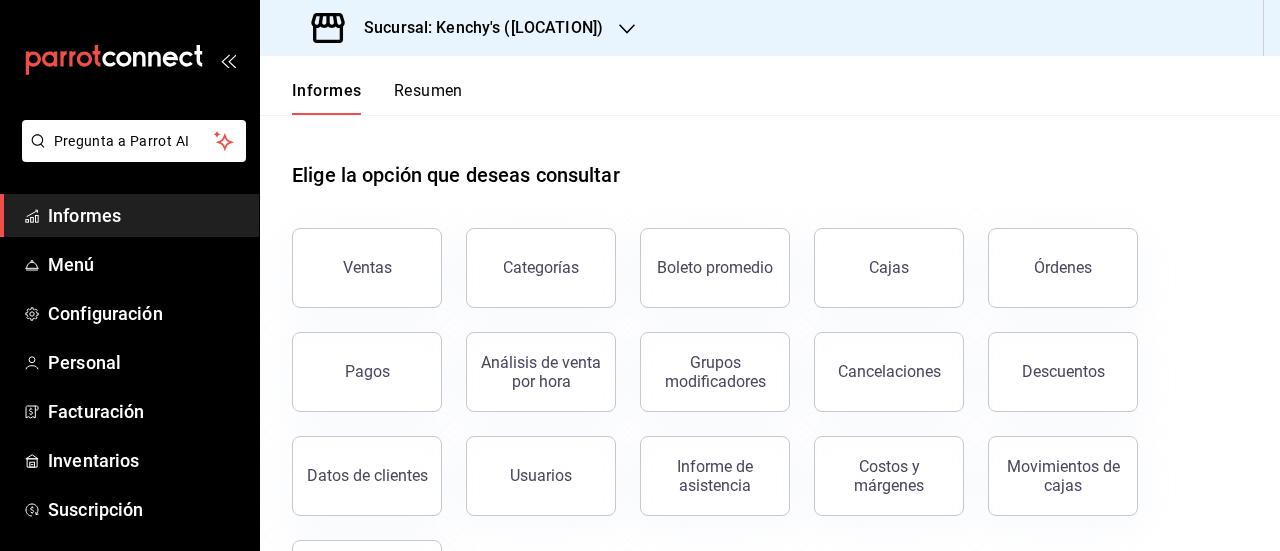 click on "Ventas" at bounding box center (367, 268) 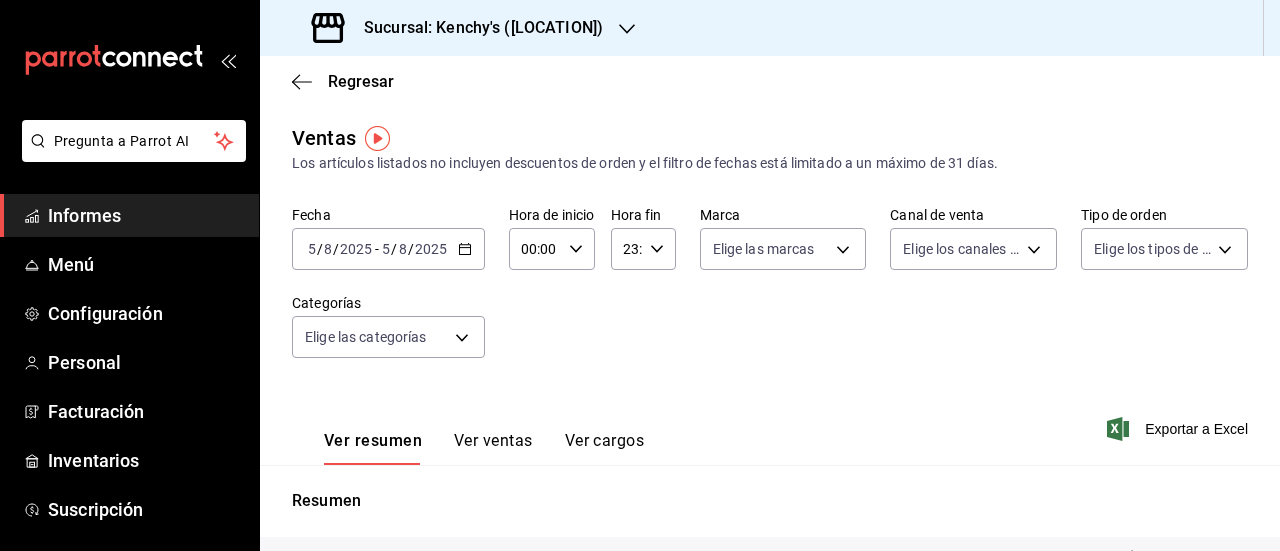 click on "2025-08-05 5 / 8 / 2025 - 2025-08-05 5 / 8 / 2025" at bounding box center (388, 249) 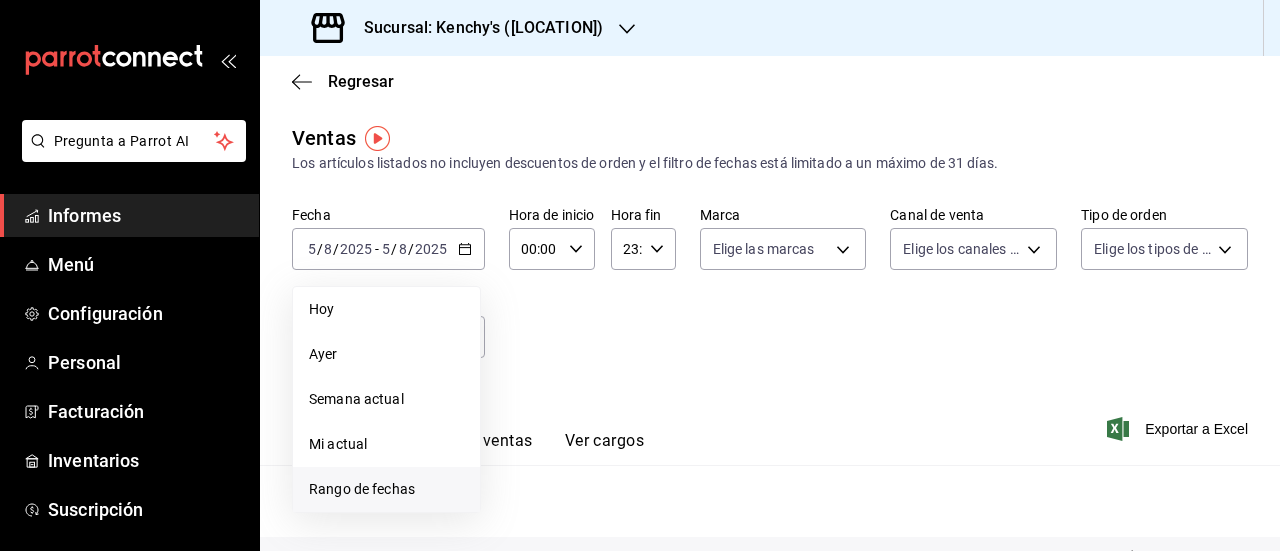 click on "Rango de fechas" at bounding box center [362, 489] 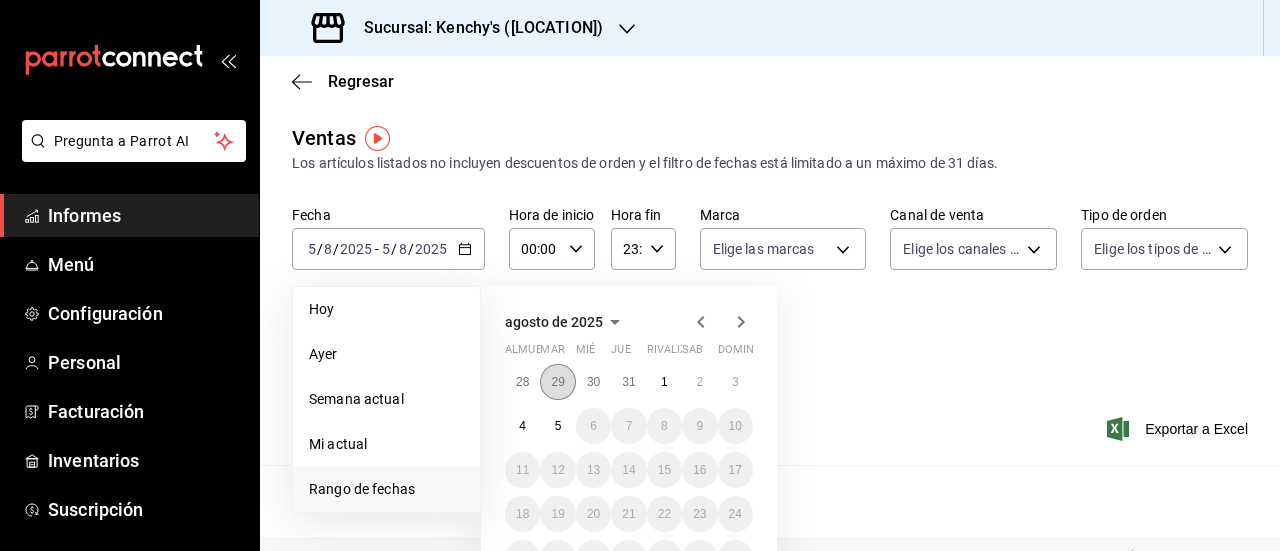 click on "29" at bounding box center (557, 382) 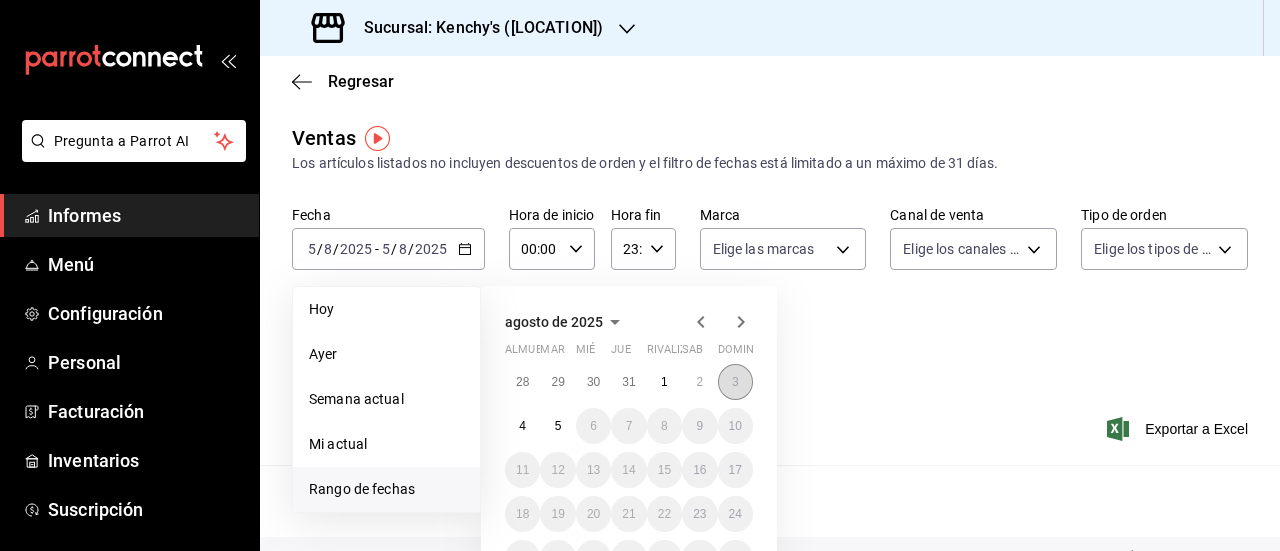 click on "3" at bounding box center (735, 382) 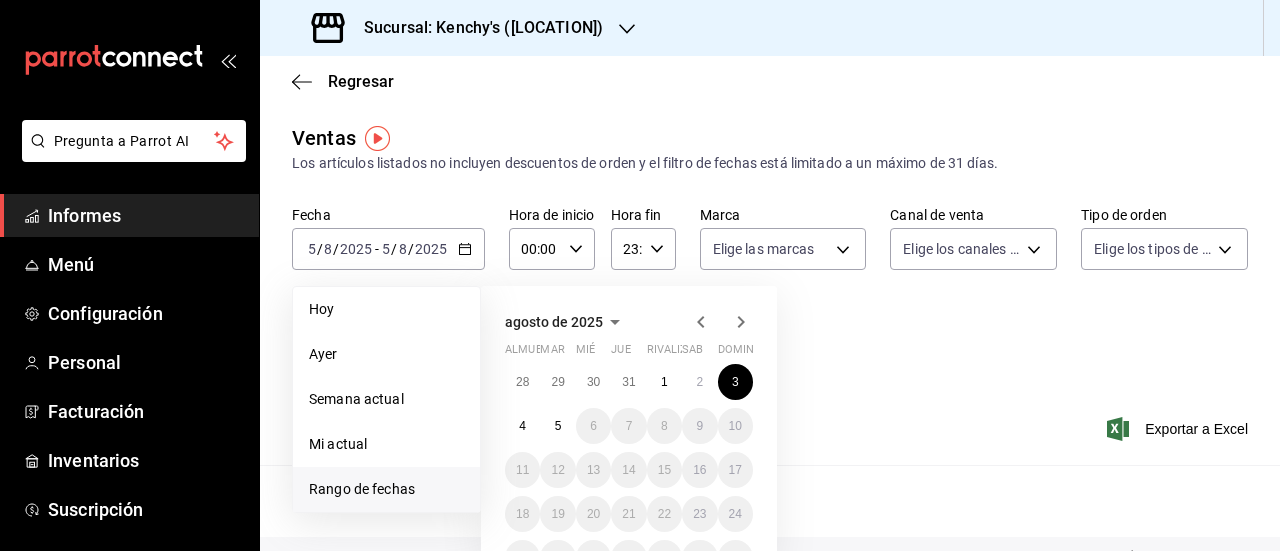 click on "Fecha [DATE] [DATE] - [DATE] [DATE] Hoy Ayer Semana actual Mi actual Rango de fechas agosto de 2025 almuerzo mar mié Jue rivalizar sab dominio 28 29 30 31 1 2 3 4 5 6 7 8 9 10 11 12 13 14 15 16 17 18 19 20 21 22 23 24 25 26 27 28 29 30 31 Hora de inicio 00:00 Hora de inicio Hora fin 23:59 Hora fin Marca Elige las marcas Canal de venta Elige los canales de venta Tipo de orden Elige los tipos de orden Categorías Elige las categorías" at bounding box center [770, 294] 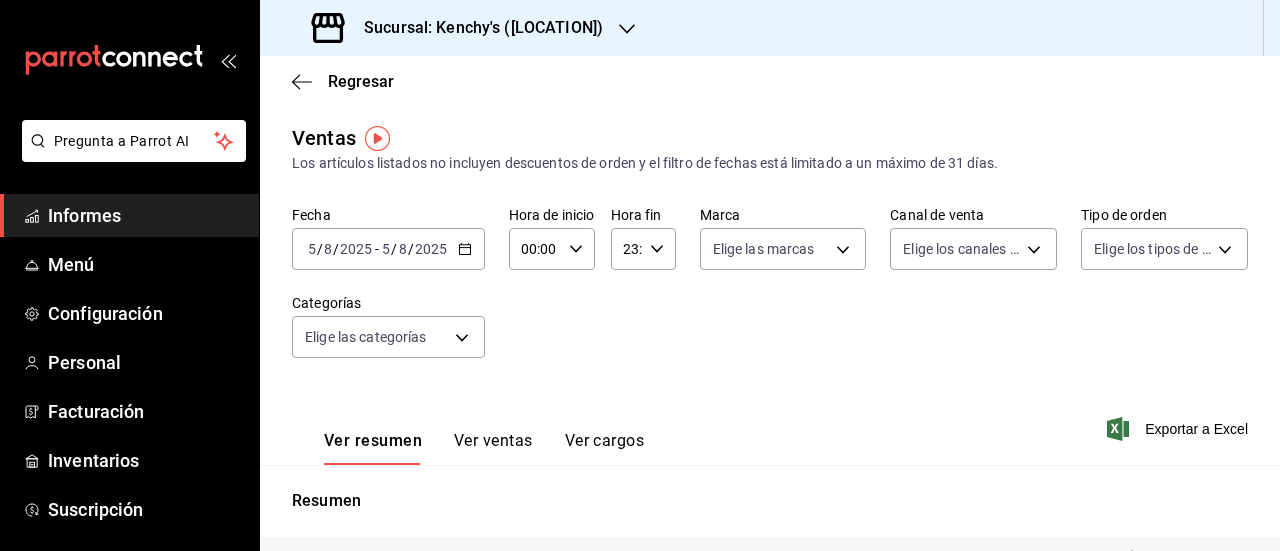 click 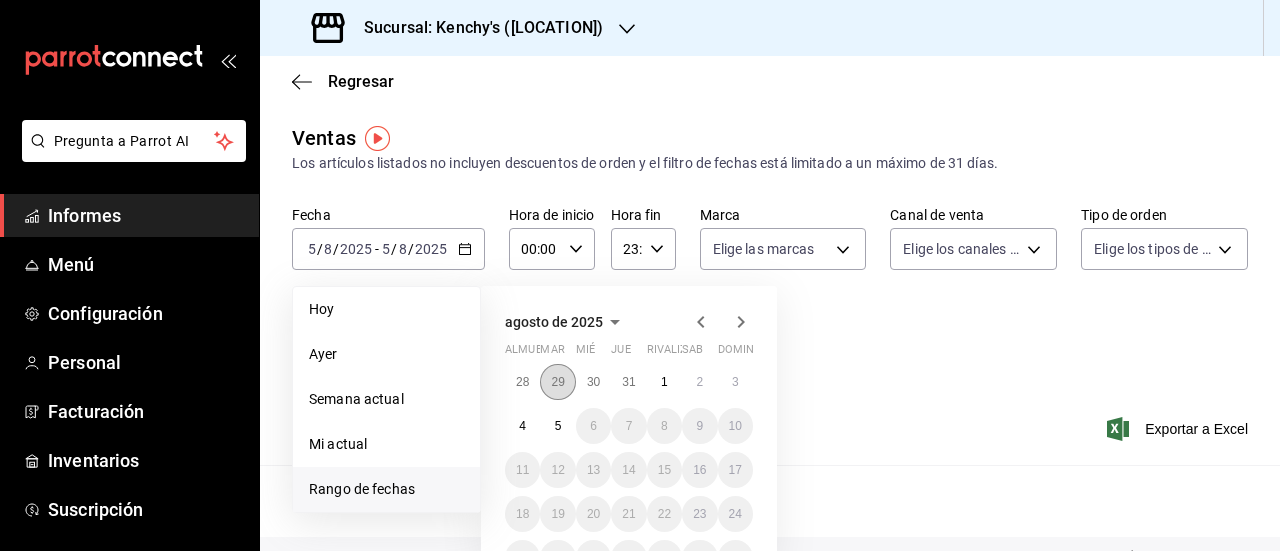 click on "29" at bounding box center (557, 382) 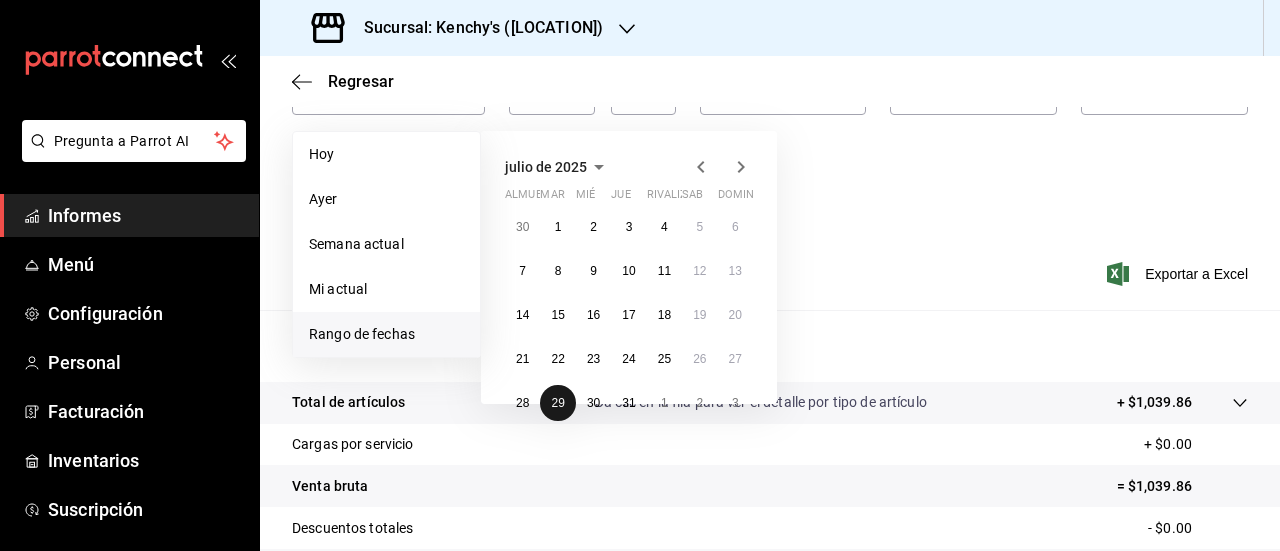 scroll, scrollTop: 200, scrollLeft: 0, axis: vertical 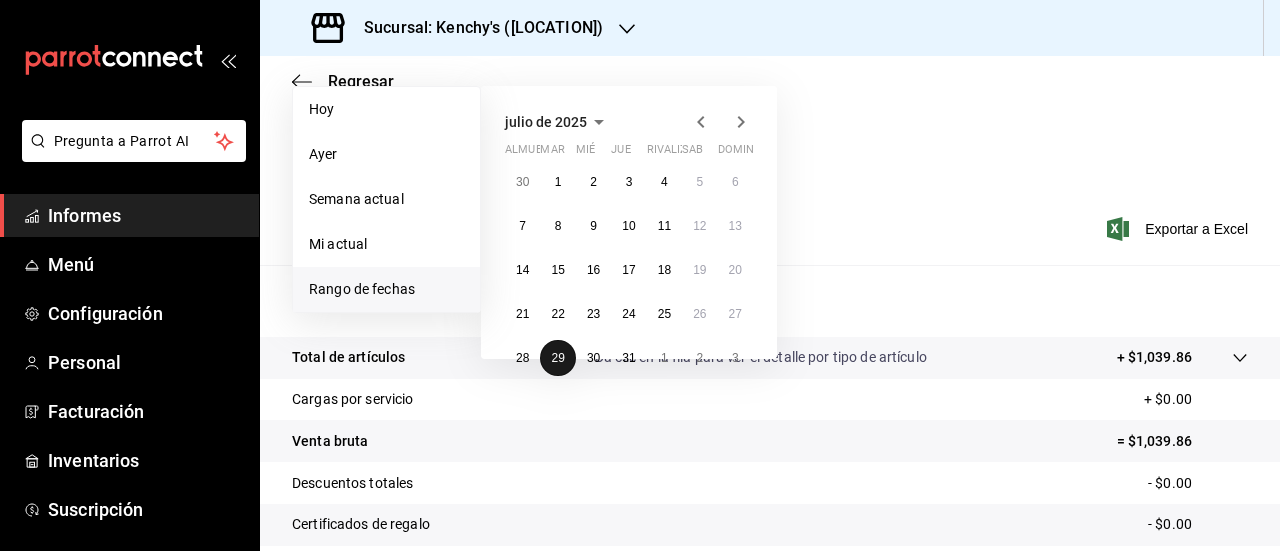 click on "29" at bounding box center [557, 358] 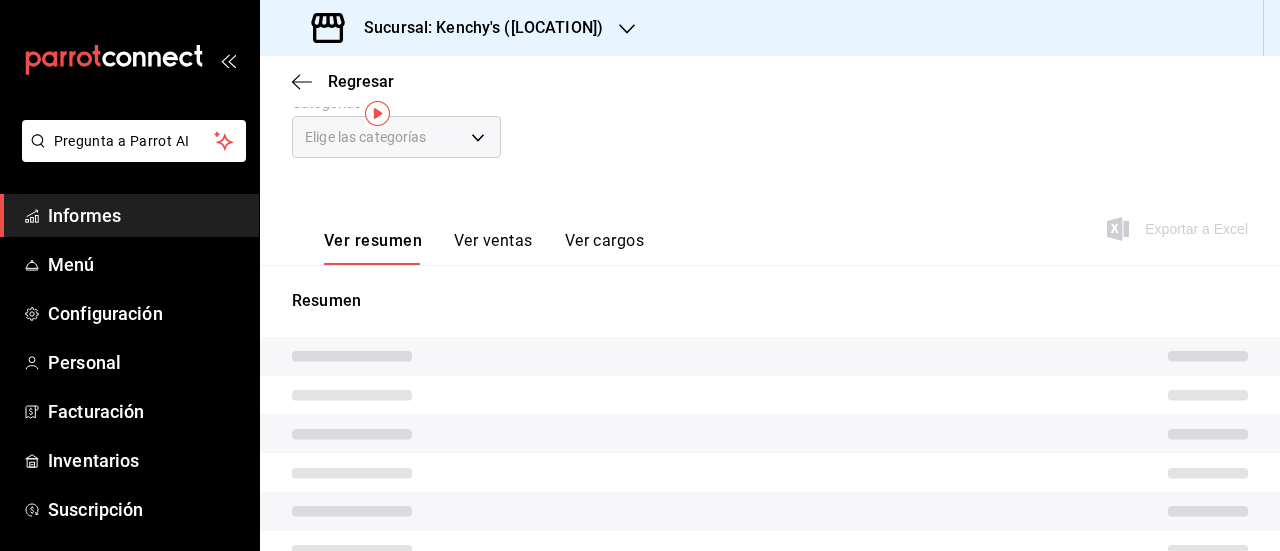 scroll, scrollTop: 0, scrollLeft: 0, axis: both 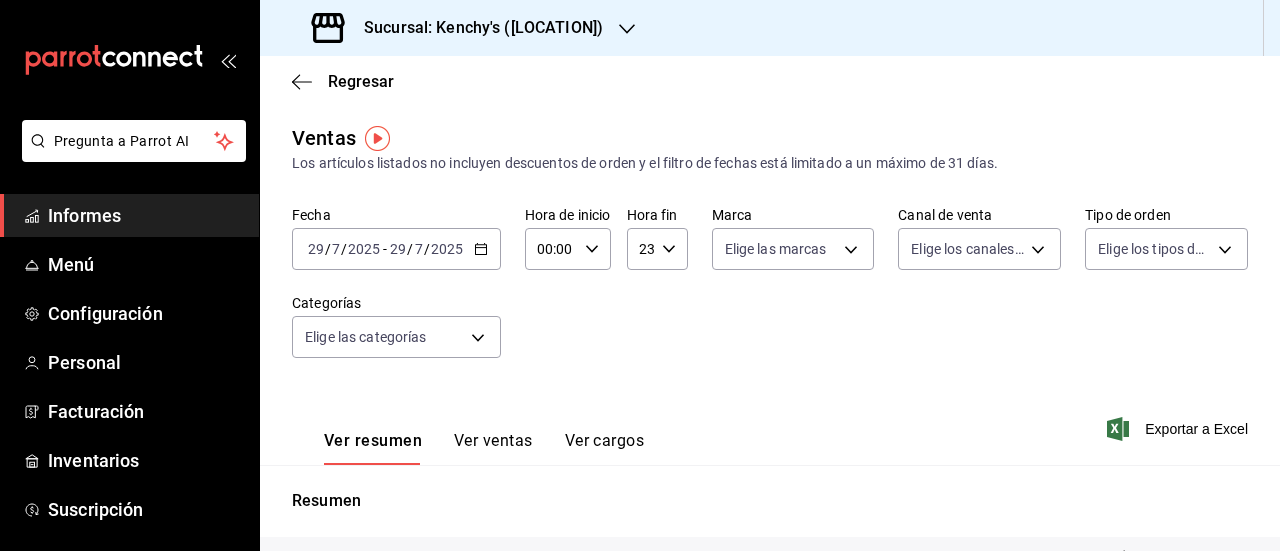 click 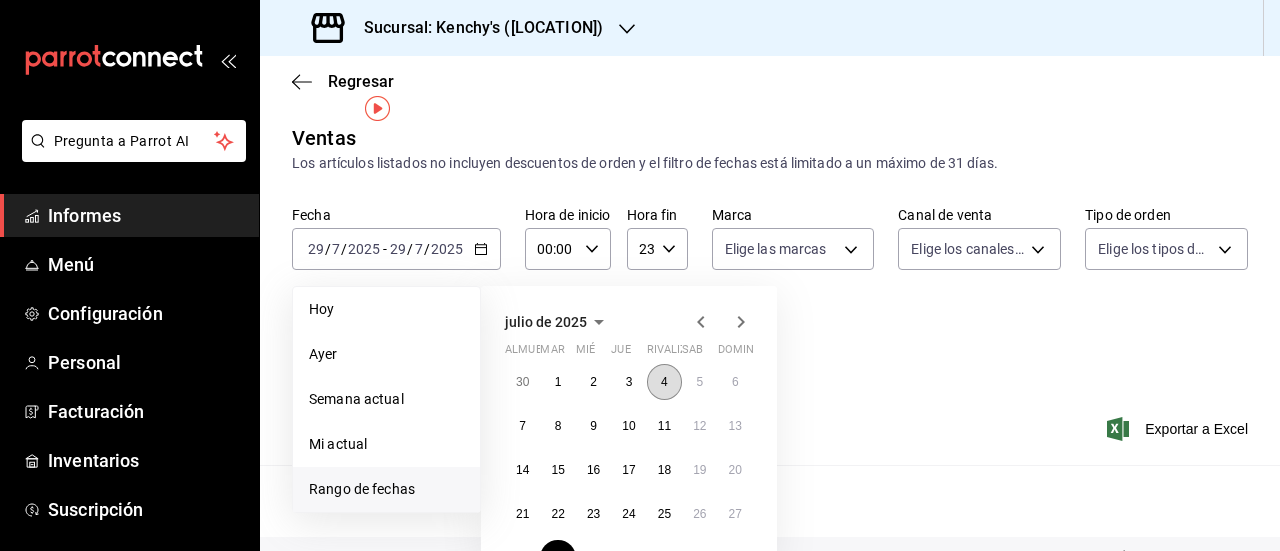 scroll, scrollTop: 100, scrollLeft: 0, axis: vertical 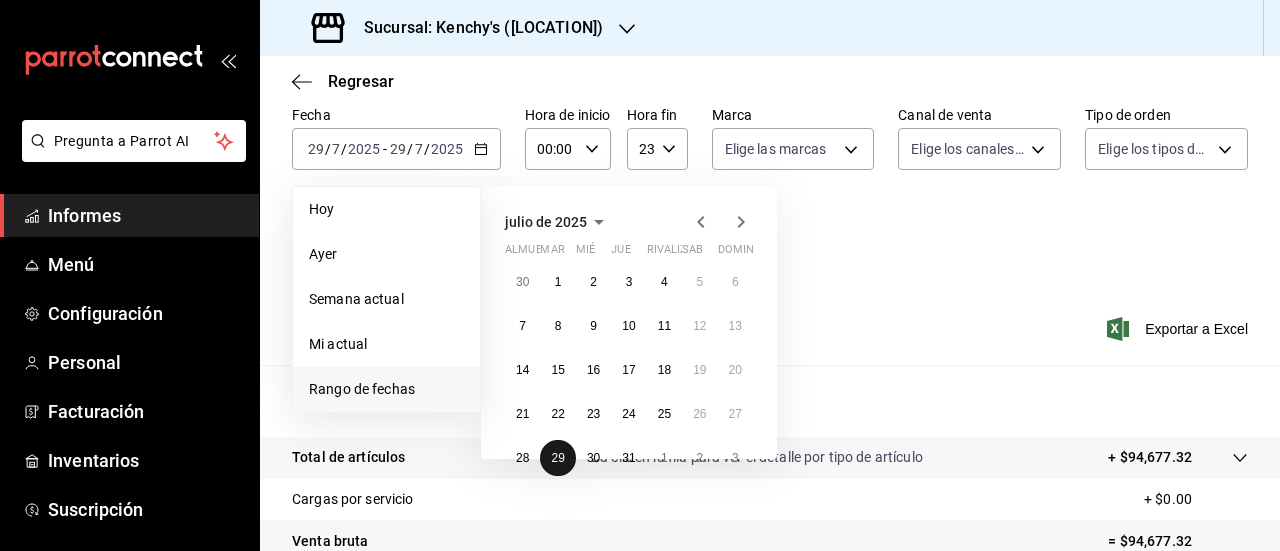 click on "29" at bounding box center (557, 458) 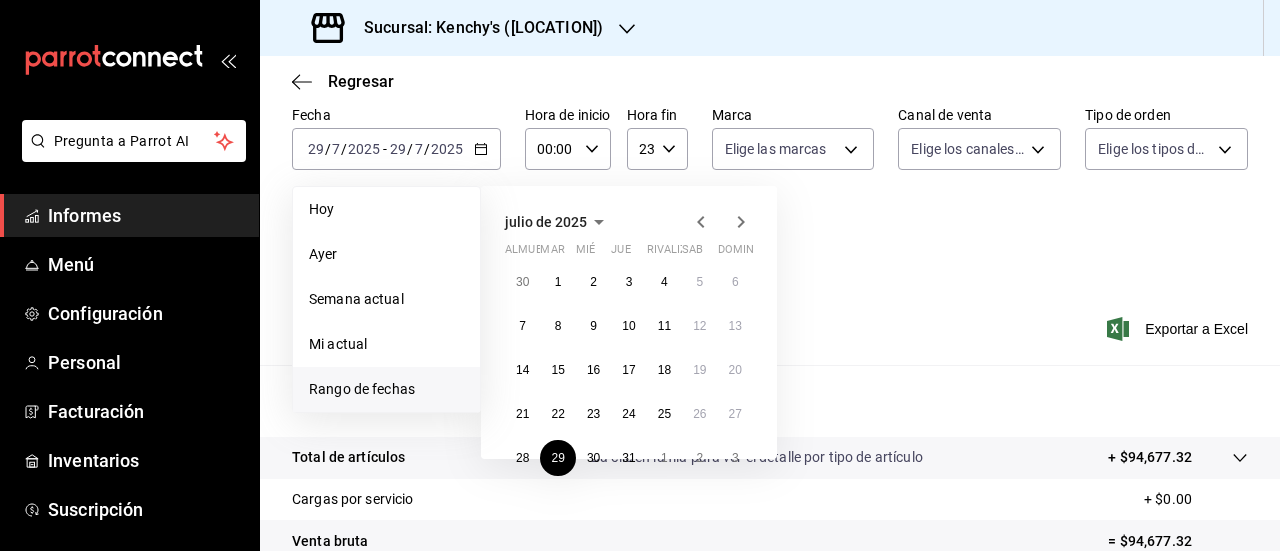 click 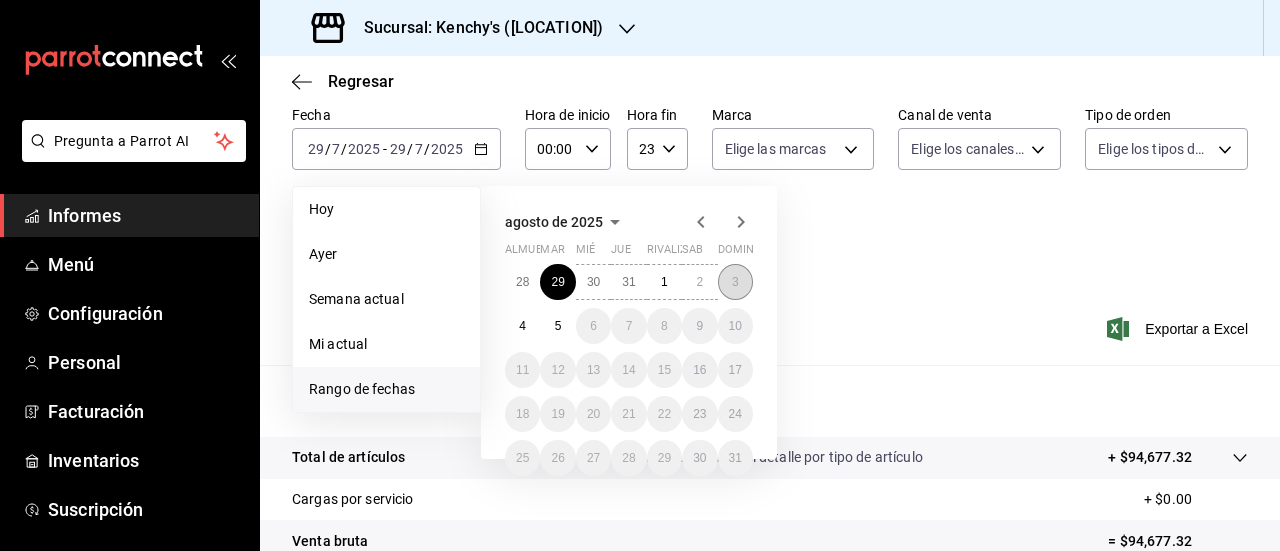 click on "3" at bounding box center (735, 282) 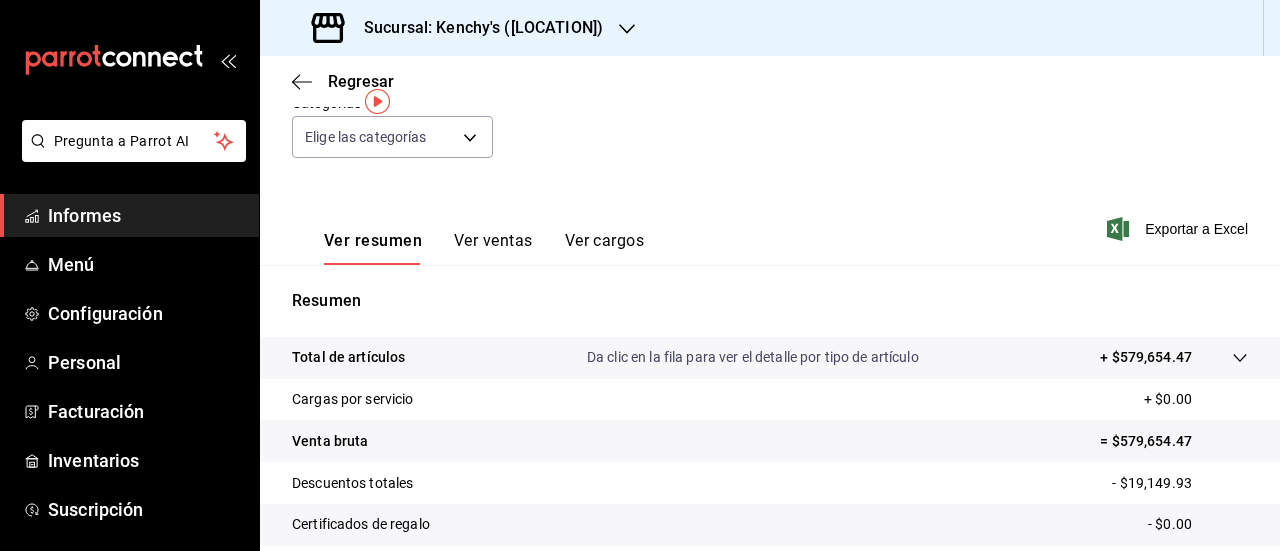scroll, scrollTop: 0, scrollLeft: 0, axis: both 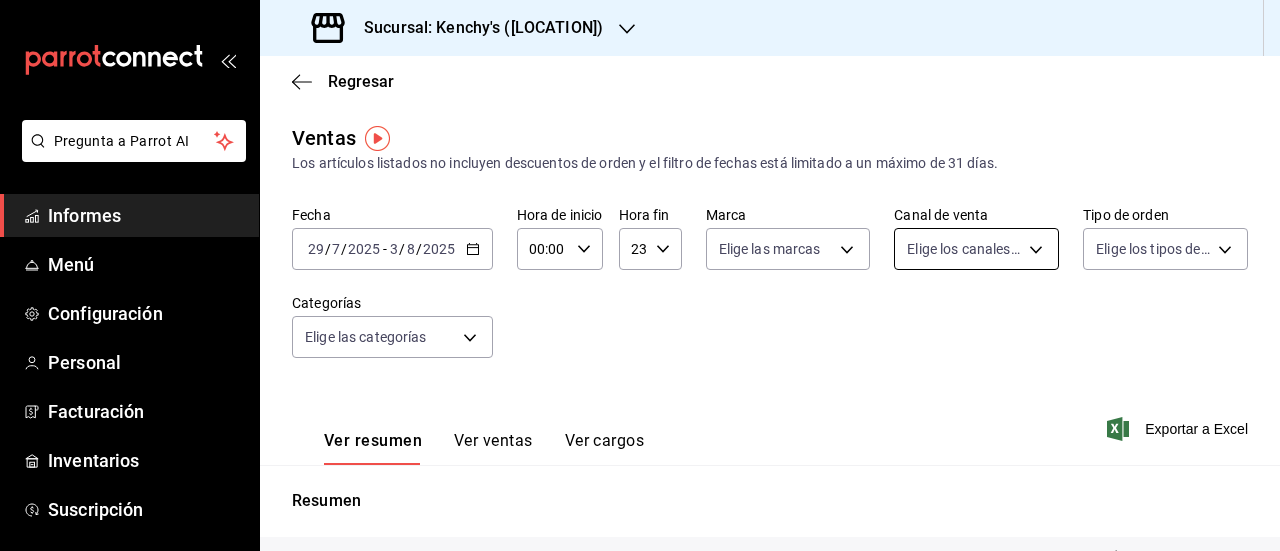 click on "Pregunta a Parrot AI Informes   Menú   Configuración   Personal   Facturación   Inventarios   Suscripción   Ayuda Recomendar loro   [FIRST] [LAST]   Sugerir nueva función   Sucursal: Kenchy's ([LOCATION]) Regresar Ventas Los artículos listados no incluyen descuentos de orden y el filtro de fechas está limitado a un máximo de 31 días. Fecha [DATE] [DATE] - [DATE] [DATE] Hora de inicio 00:00 Hora de inicio Hora fin 23:59 Hora fin Marca Elige las marcas Canal de venta Elige los canales de venta Tipo de orden Elige los tipos de orden Categorías Elige las categorías Ver resumen Ver ventas Ver cargos Exportar a Excel Resumen Total de artículos Da clic en la fila para ver el detalle por tipo de artículo + $579,654.47 Cargas por servicio + $0.00 Venta bruta = $579,654.47 Descuentos totales - $19,149.93 Certificados de regalo - $0.00 Venta total = $560,504.54 Impuestos - $41,518.85 Venta neta = $518,985.69 Texto original Valora esta traducción Pregunta a Parrot AI Informes" at bounding box center (640, 275) 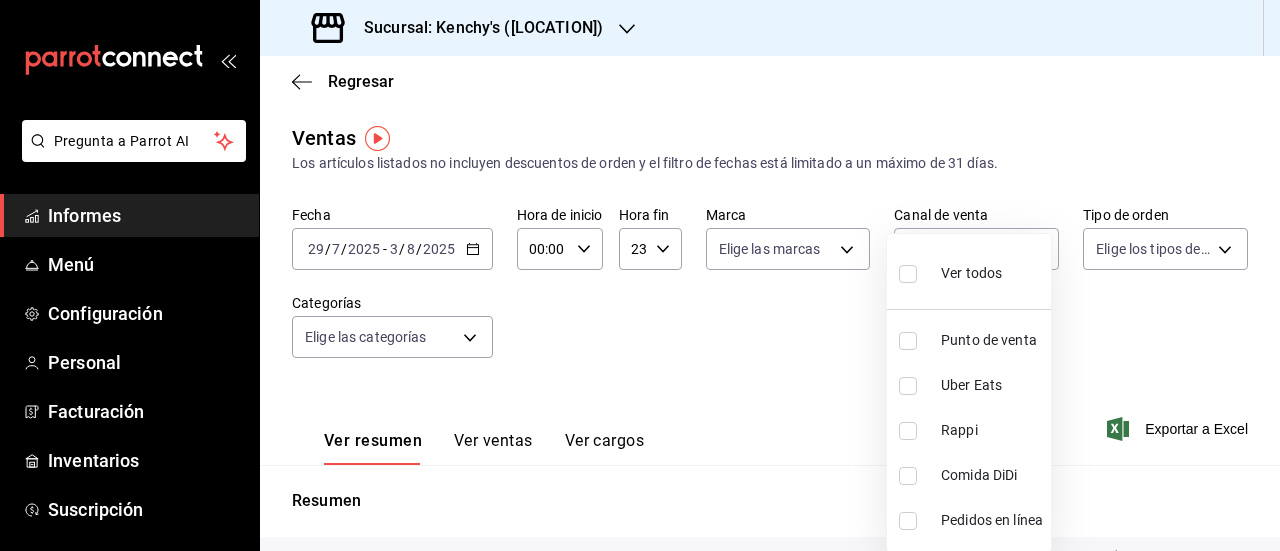 drag, startPoint x: 978, startPoint y: 469, endPoint x: 986, endPoint y: 450, distance: 20.615528 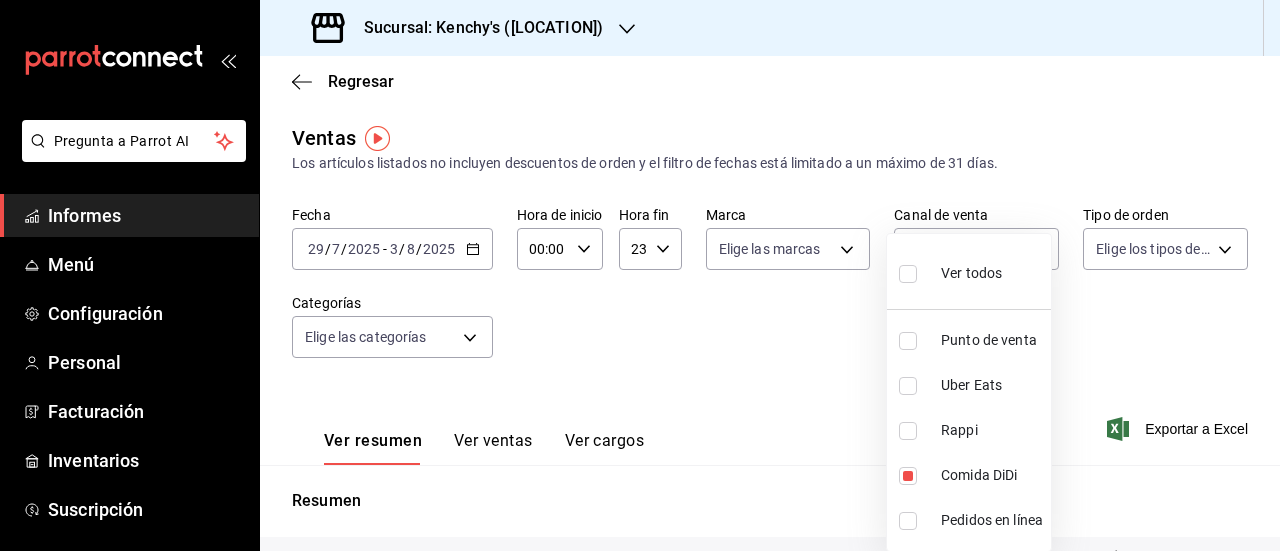 click at bounding box center [640, 275] 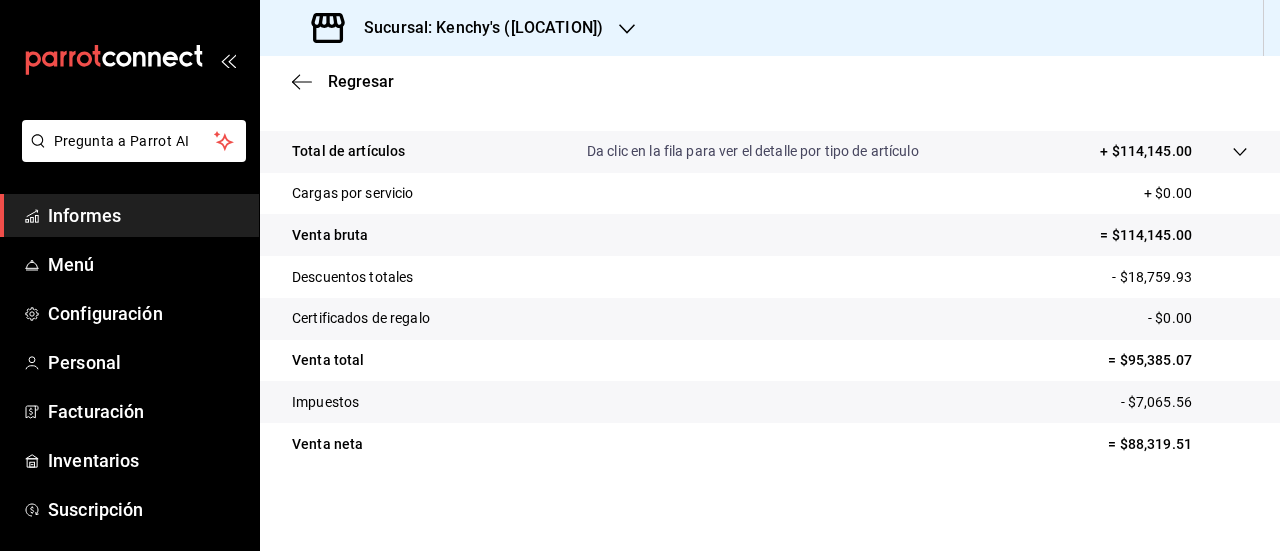 scroll, scrollTop: 408, scrollLeft: 0, axis: vertical 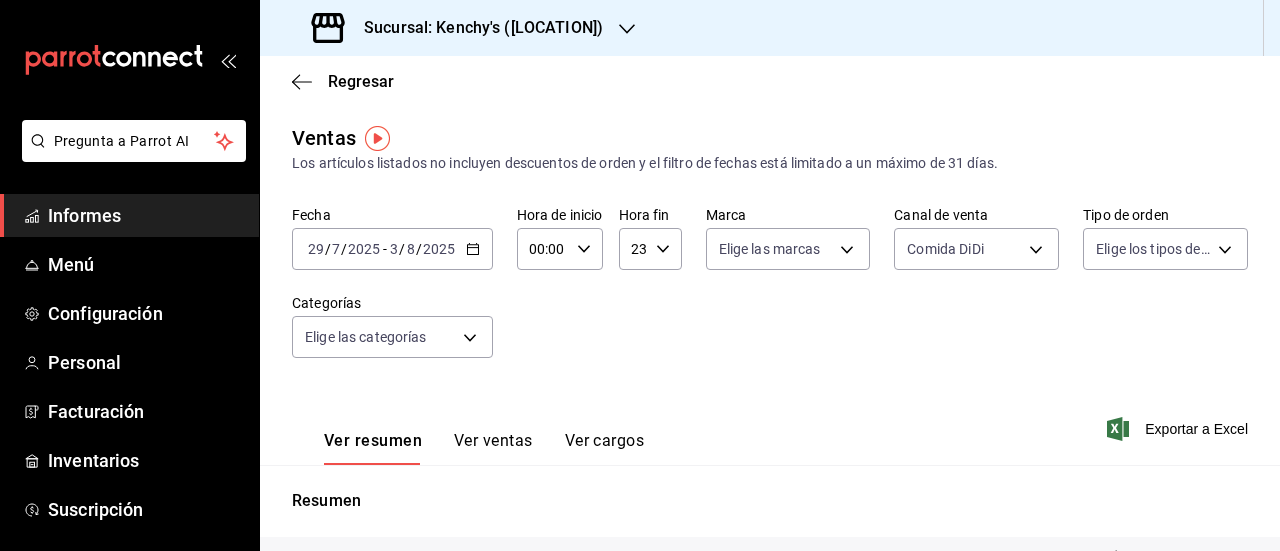 click 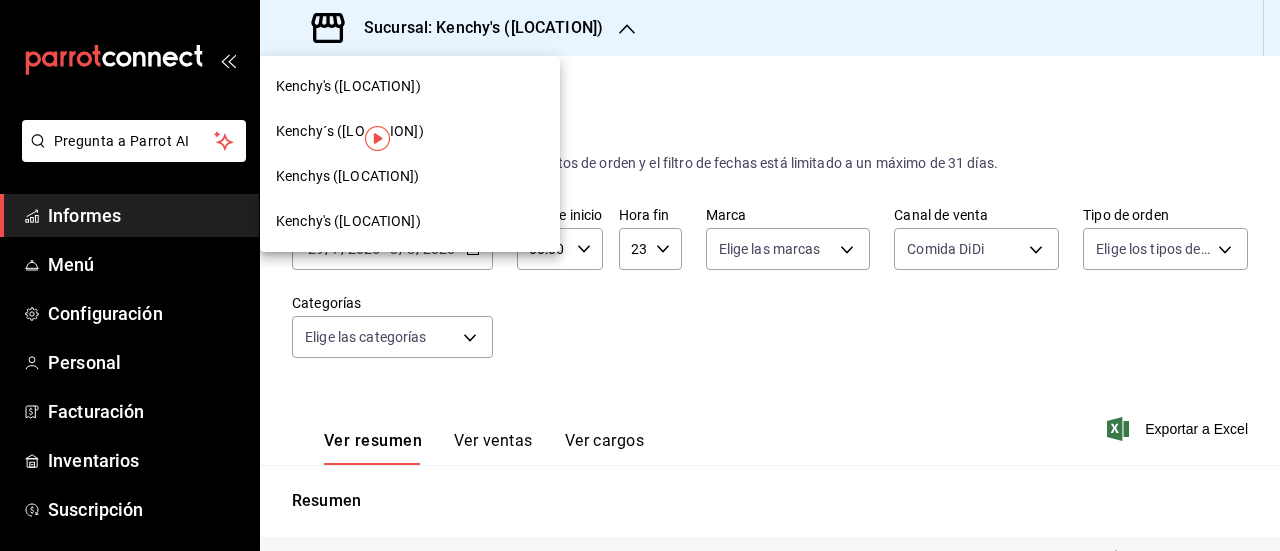 click on "Kenchys ([LOCATION])" at bounding box center (410, 176) 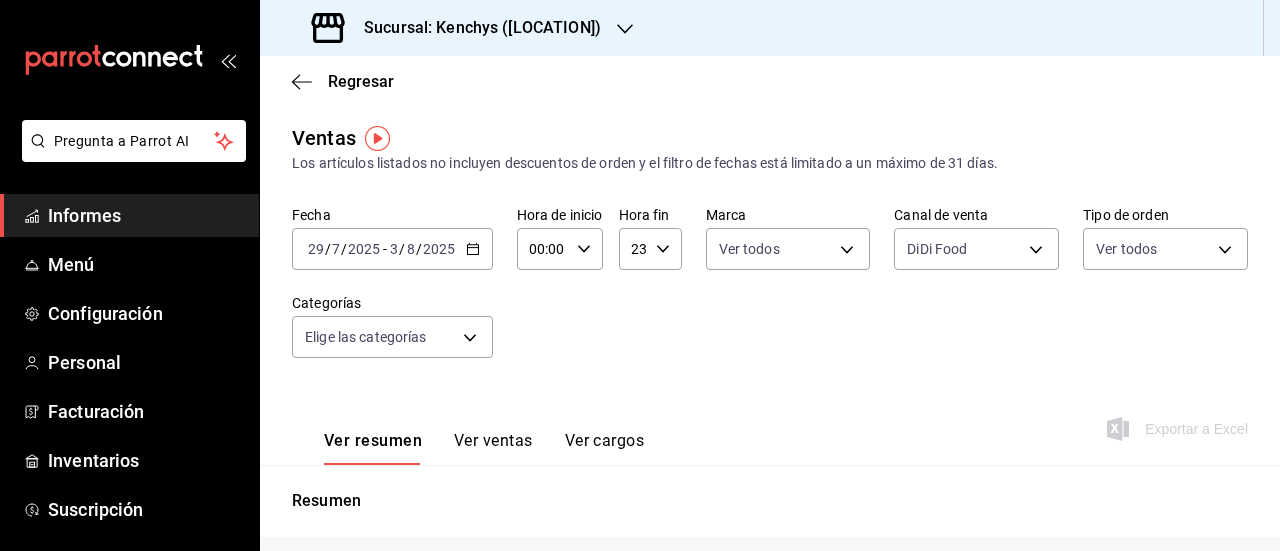 type on "DIDI_FOOD" 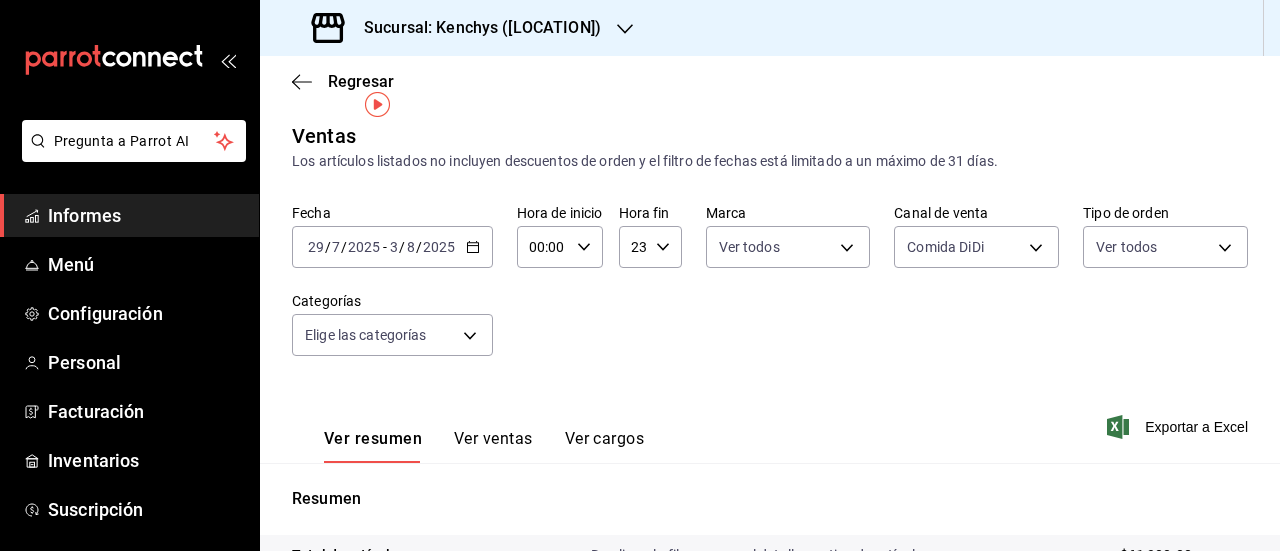 scroll, scrollTop: 0, scrollLeft: 0, axis: both 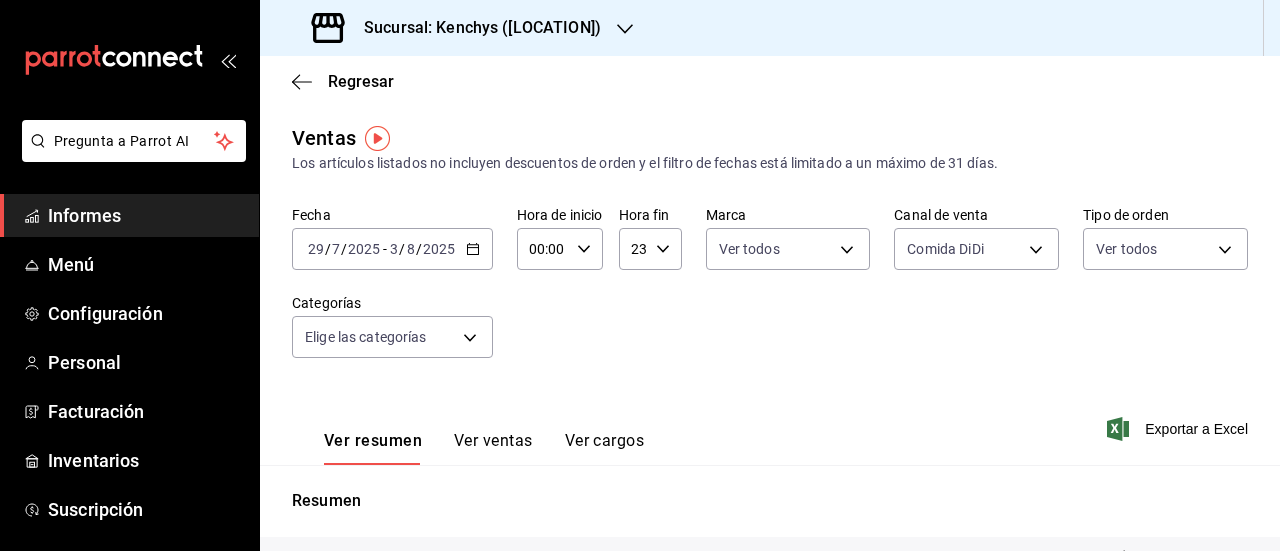 click 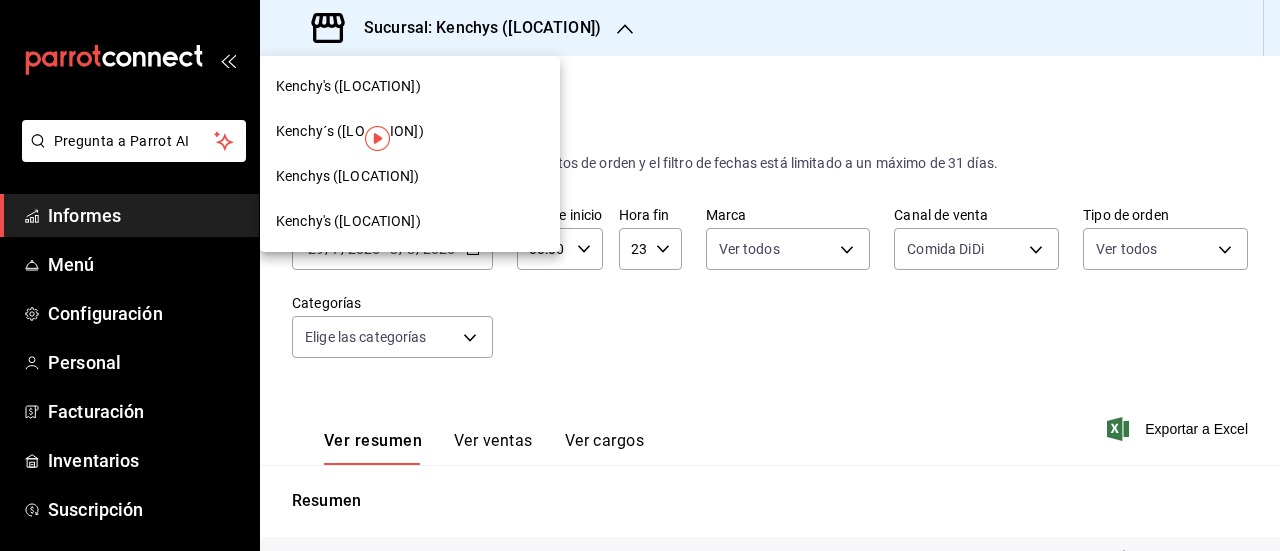 click on "Kenchy´s ([LOCATION])" at bounding box center [410, 131] 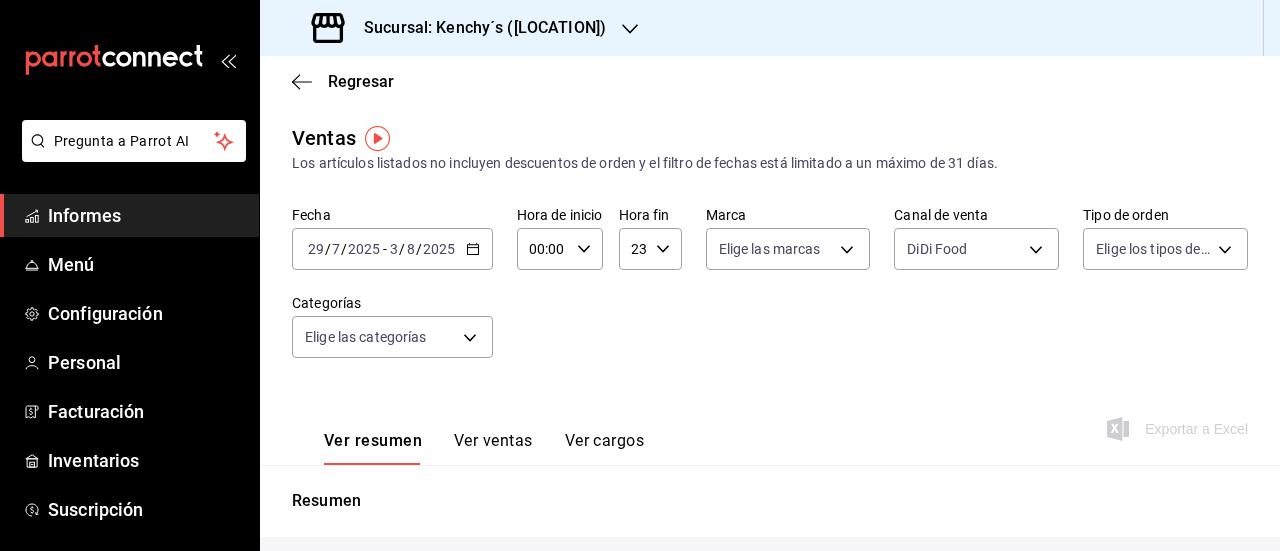type on "DIDI_FOOD" 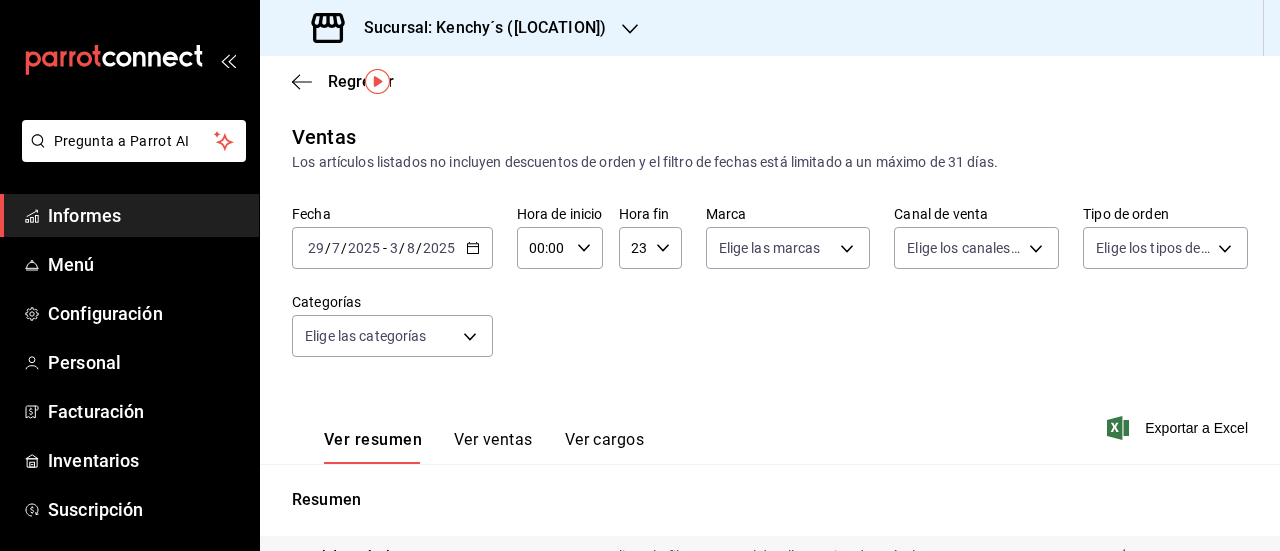 scroll, scrollTop: 0, scrollLeft: 0, axis: both 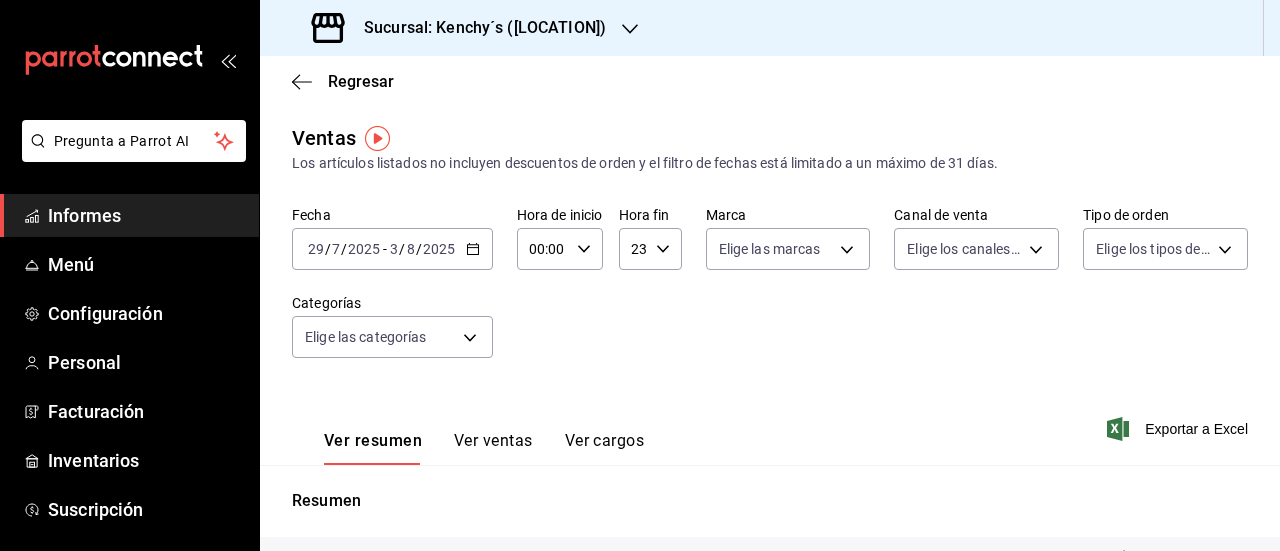 click on "Sucursal: Kenchy´s ([LOCATION])" at bounding box center [485, 27] 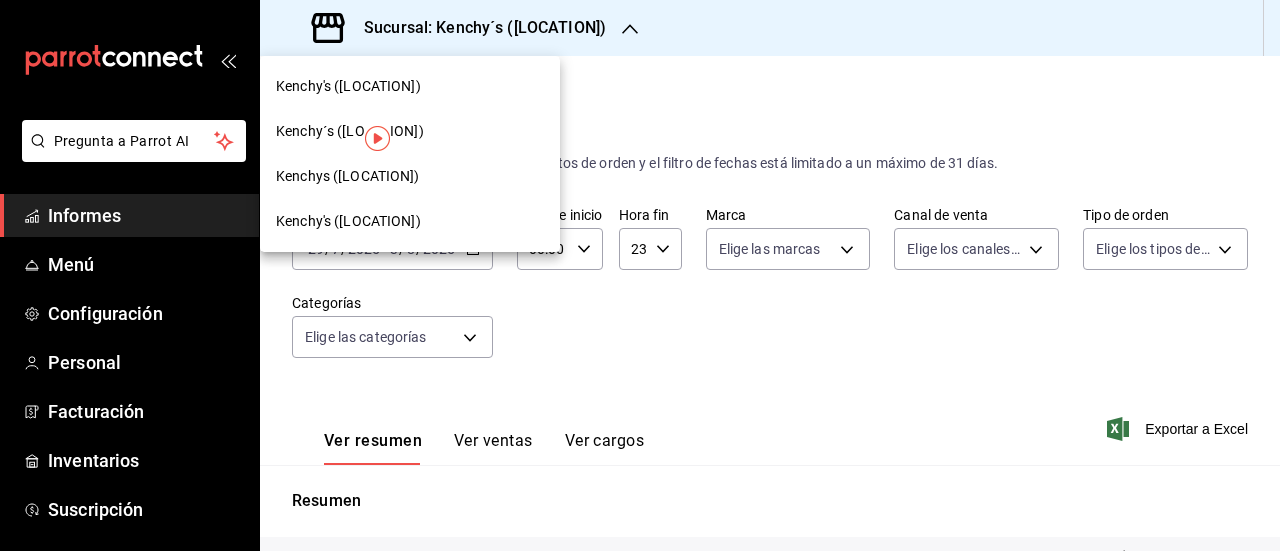 click on "Kenchy's ([LOCATION])" at bounding box center (410, 221) 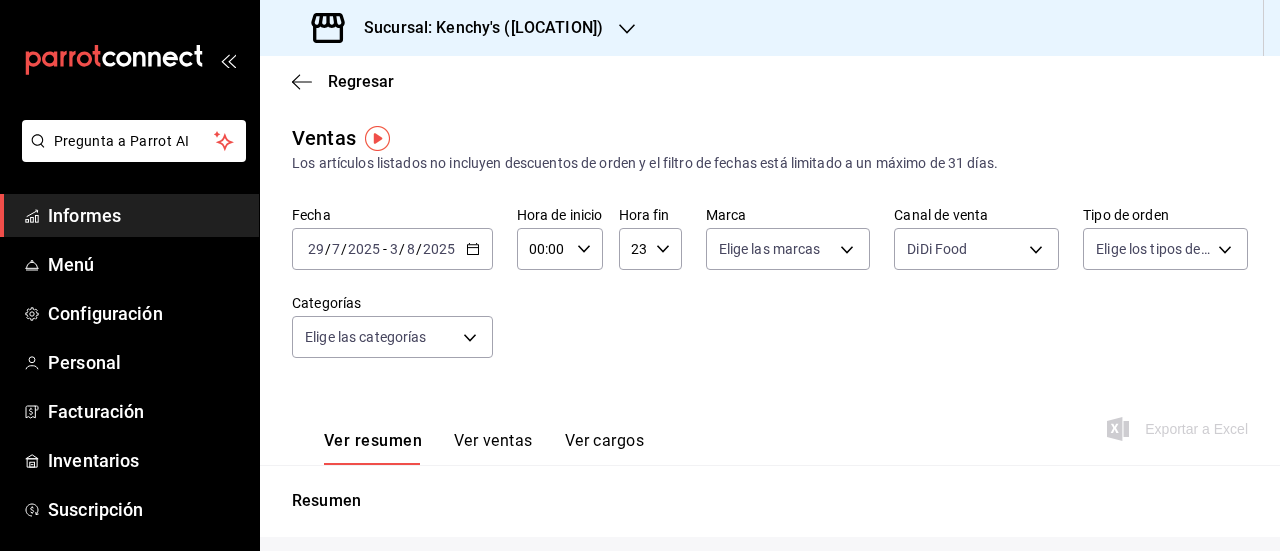 type on "DIDI_FOOD" 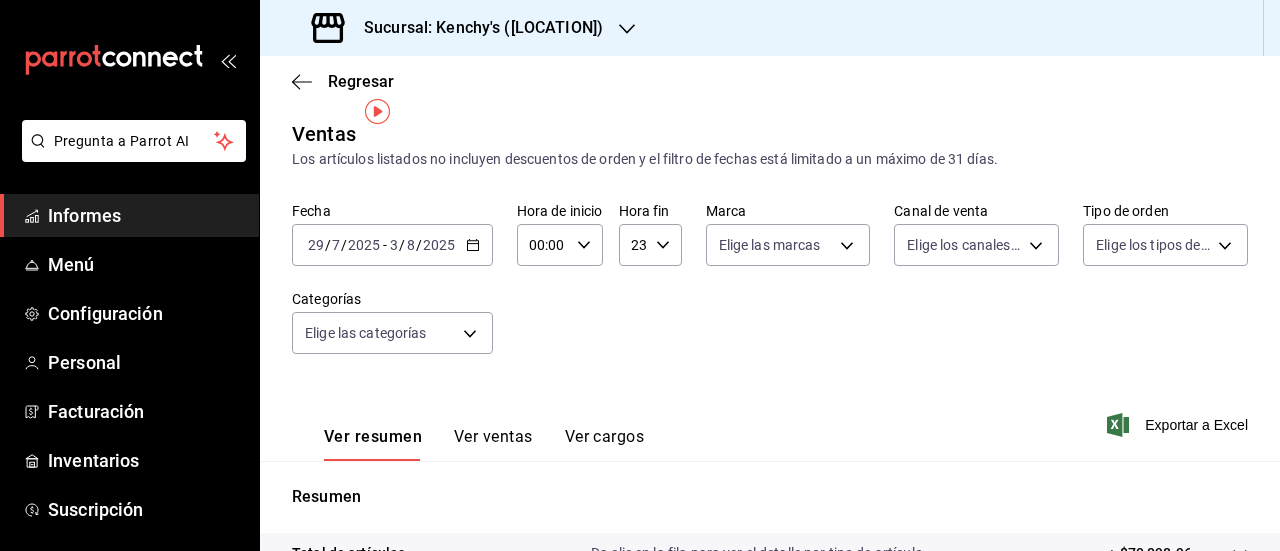 scroll, scrollTop: 0, scrollLeft: 0, axis: both 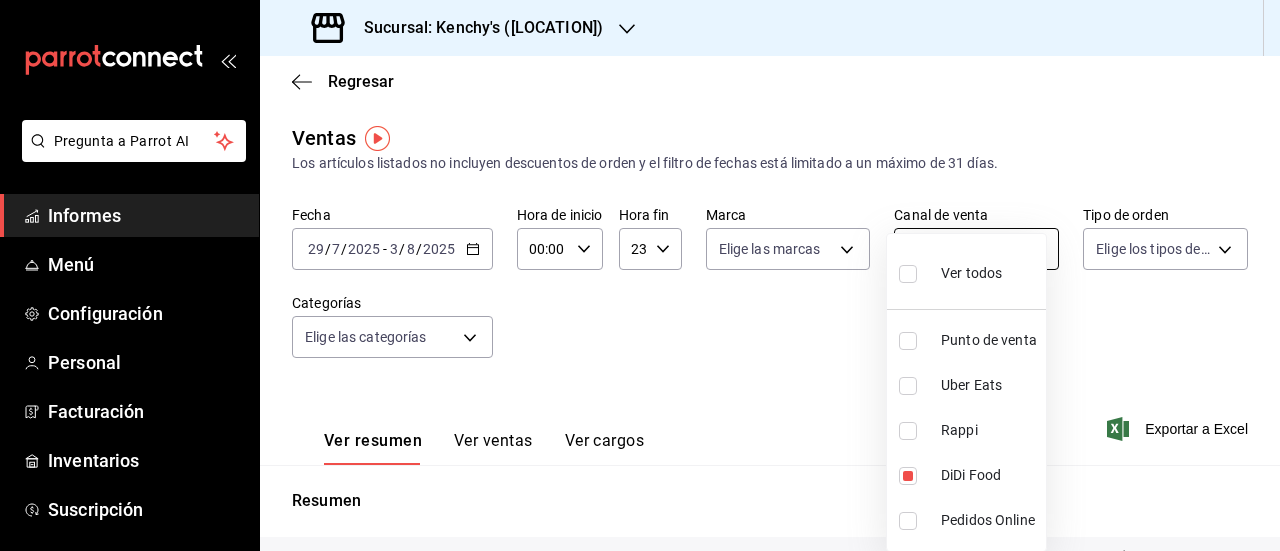 click on "Pregunta a Parrot AI Informes   Menú   Configuración   Personal   Facturación   Inventarios   Suscripción   Ayuda Recomendar loro   [FIRST] [LAST]   Sugerir nueva función   Sucursal: Kenchy's ([LOCATION]) Regresar Ventas Los artículos listados no incluyen descuentos de orden y el filtro de fechas está limitado a un máximo de 31 días. Fecha [DATE] [DATE] - [DATE] [DATE] Hora de inicio 00:00 Hora de inicio Hora fin 23:59 Hora fin Marca Elige las marcas Canal de venta Elige los canales de venta DIDI_FOOD Tipo de orden Elige los tipos de orden Categorías Elige las categorías Ver resumen Ver ventas Ver cargos Exportar a Excel Resumen Total de artículos Da clic en la fila para ver el detalle por tipo de artículo + $70,098.96 Cargas por servicio + $0.00 Venta bruta = $70,098.96 Descuentos totales - $12,085.45 Certificados de regalo - $0.00 Venta total = $58,013.51 Impuestos - $4,521.85 Venta neta = $53,491.66 Texto original Valora esta traducción Ver video tutorial Ir a un video" at bounding box center (640, 275) 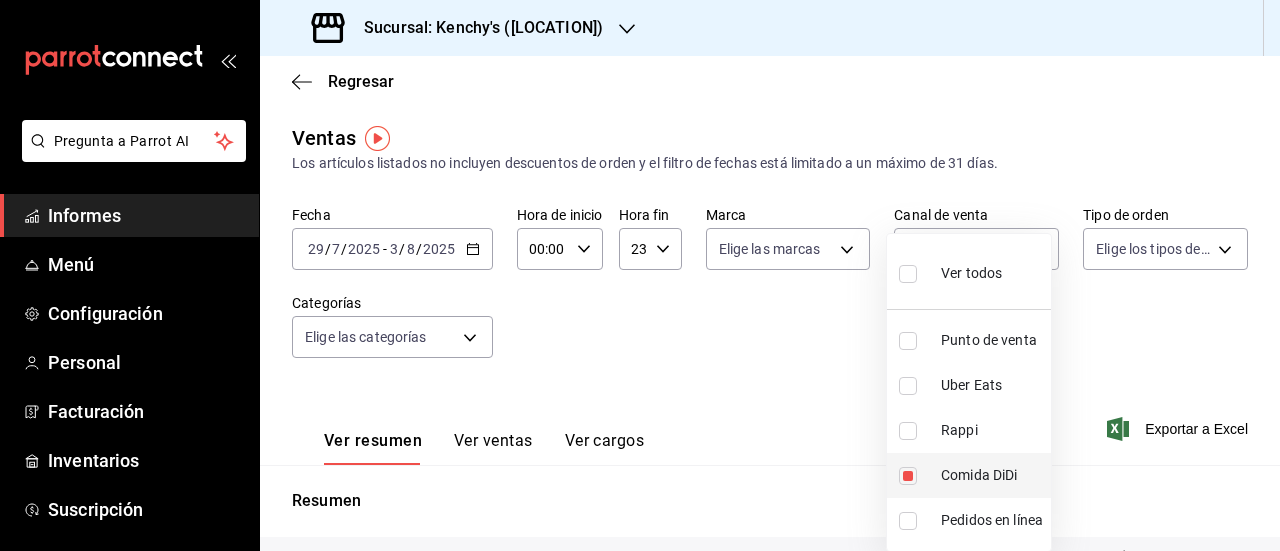click on "Comida DiDi" at bounding box center (969, 475) 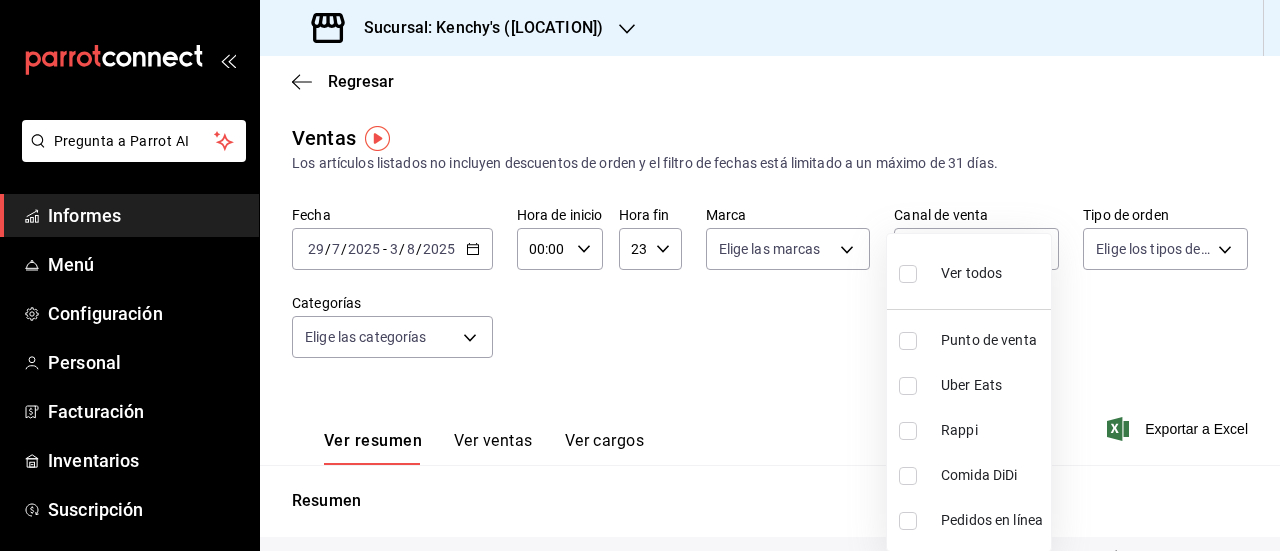 click on "Uber Eats" at bounding box center (971, 385) 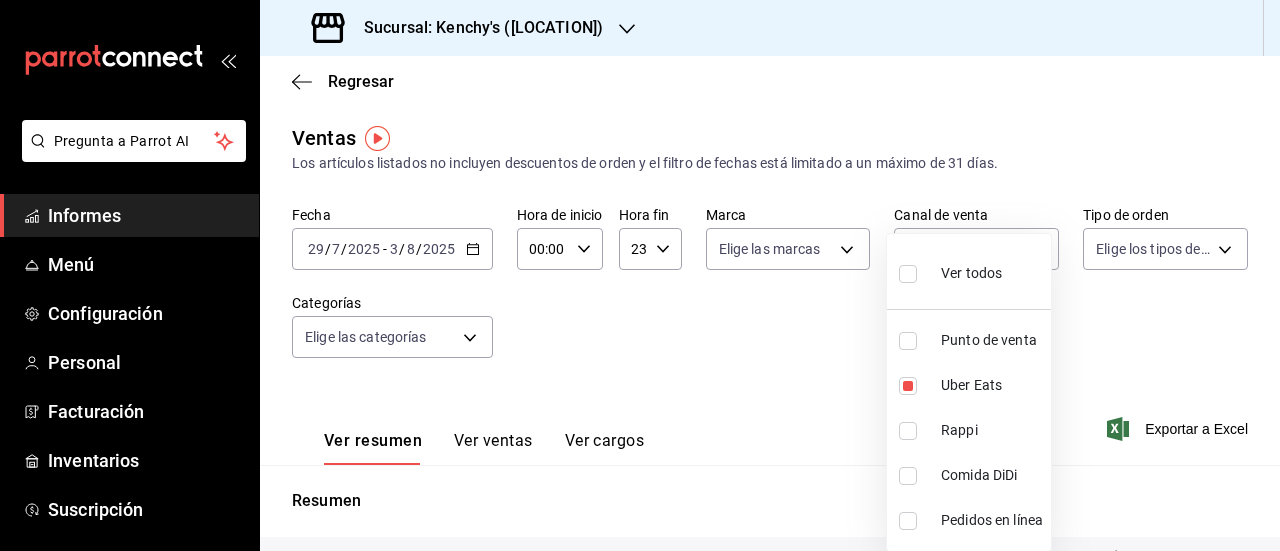 click at bounding box center [640, 275] 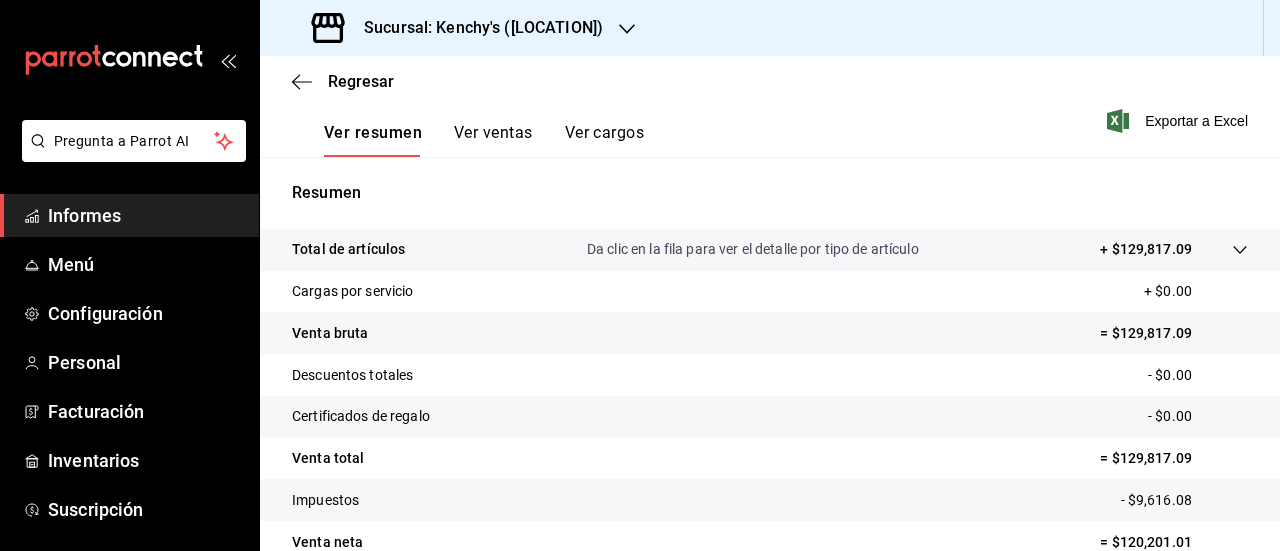 scroll, scrollTop: 408, scrollLeft: 0, axis: vertical 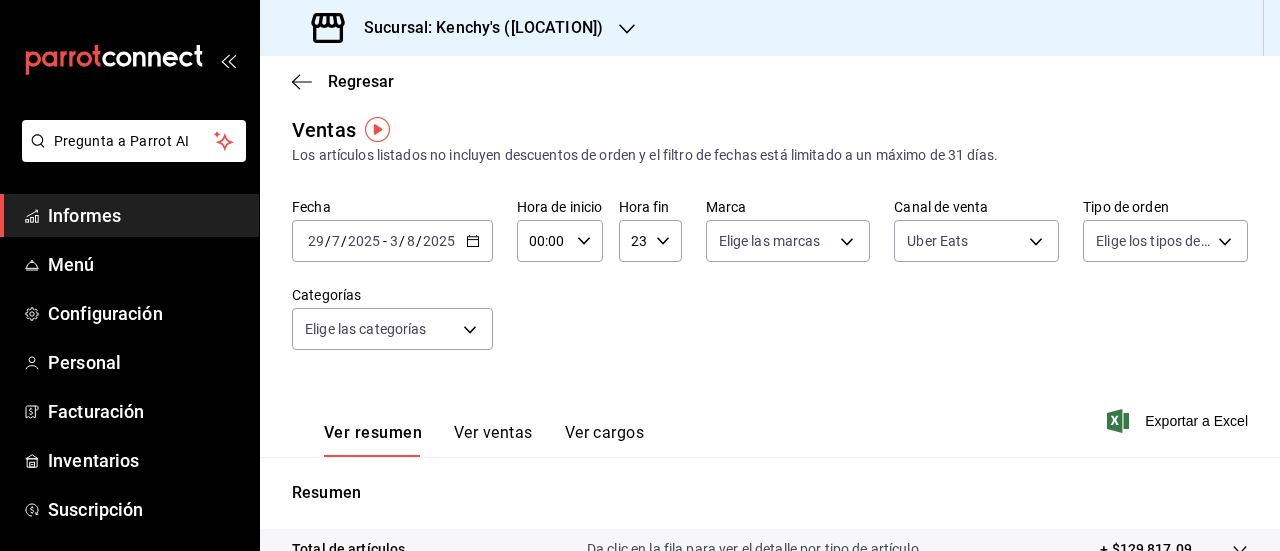 click 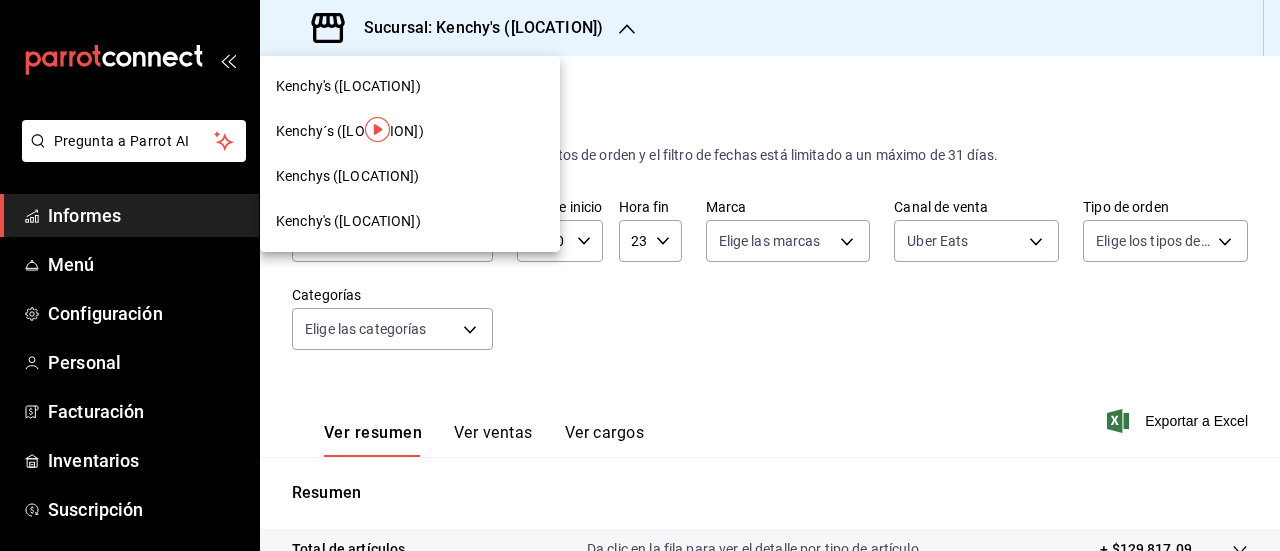 click on "Kenchy´s ([LOCATION])" at bounding box center [350, 131] 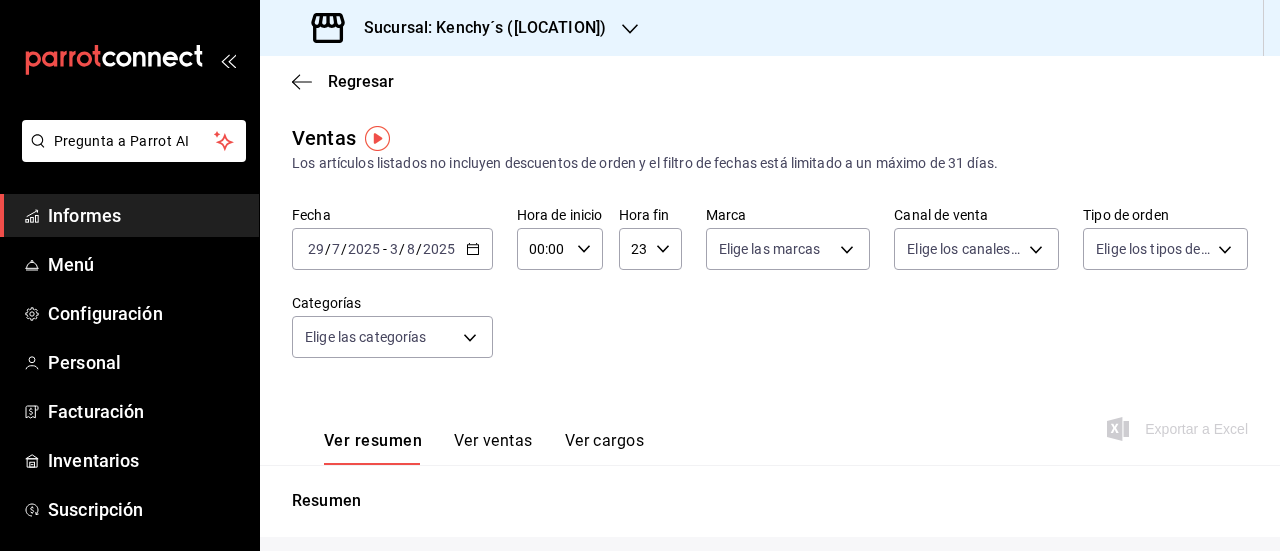 type on "UBER_EATS" 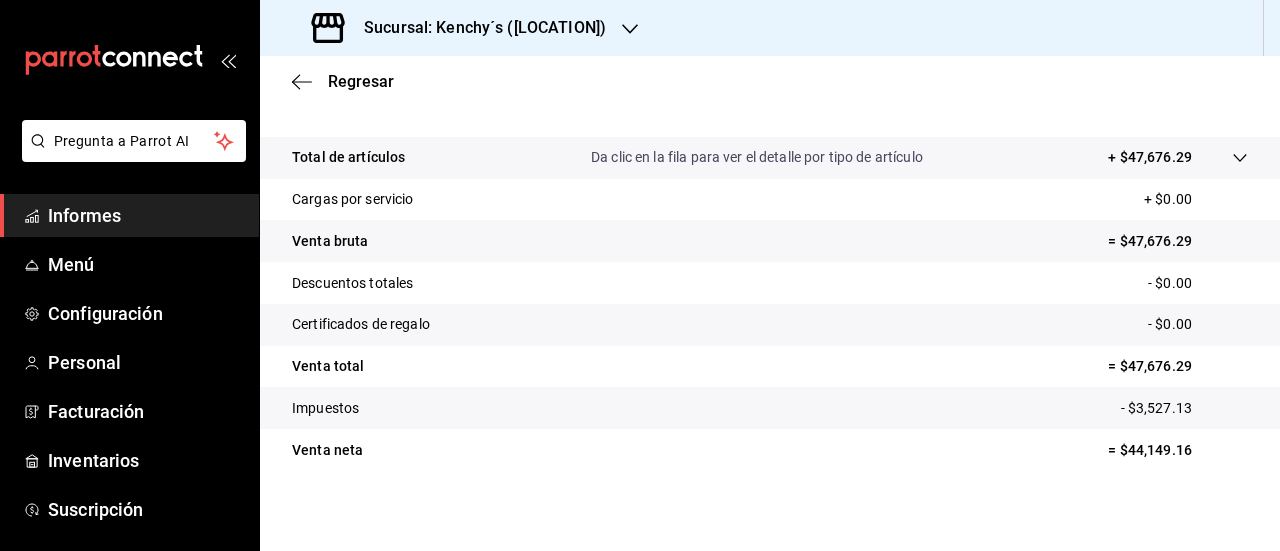 scroll, scrollTop: 100, scrollLeft: 0, axis: vertical 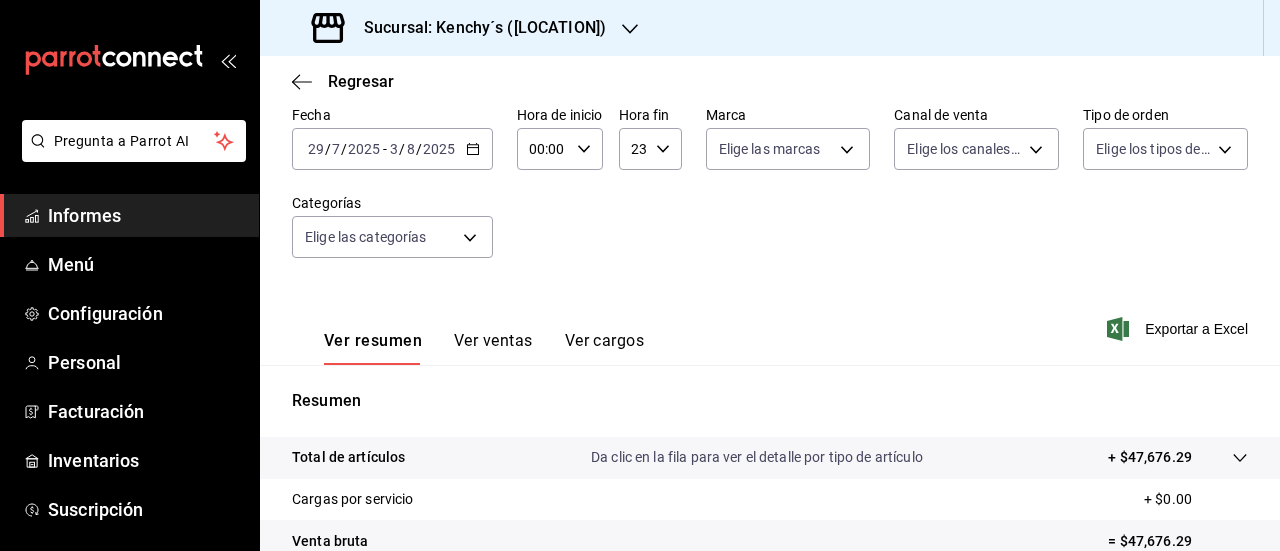 click on "Sucursal: Kenchy´s ([LOCATION])" at bounding box center (485, 27) 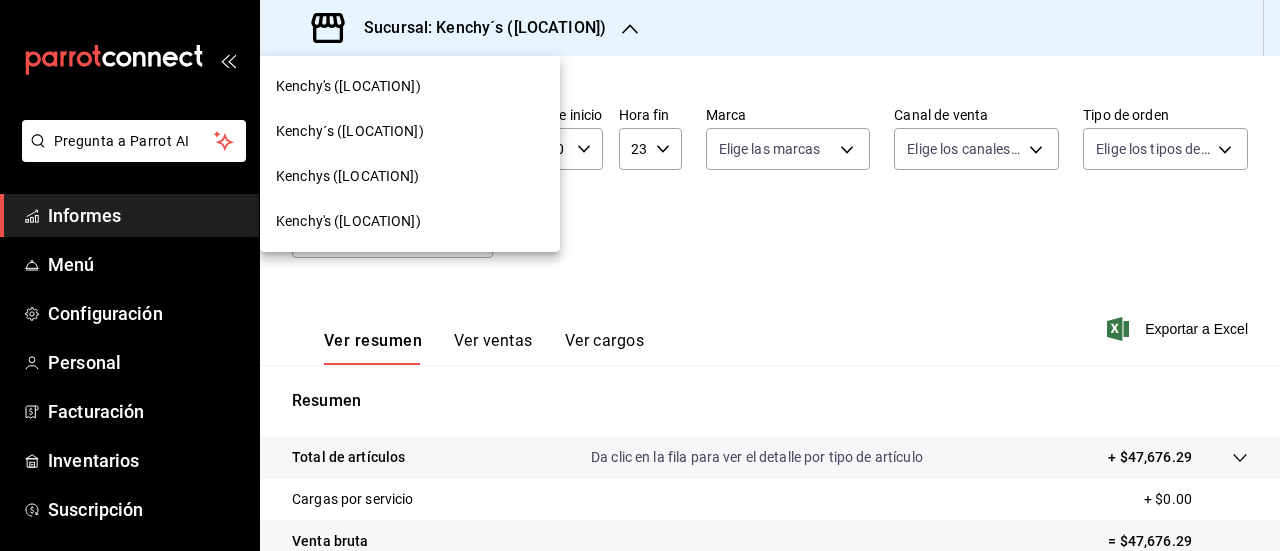 click on "Kenchys ([LOCATION])" at bounding box center [410, 176] 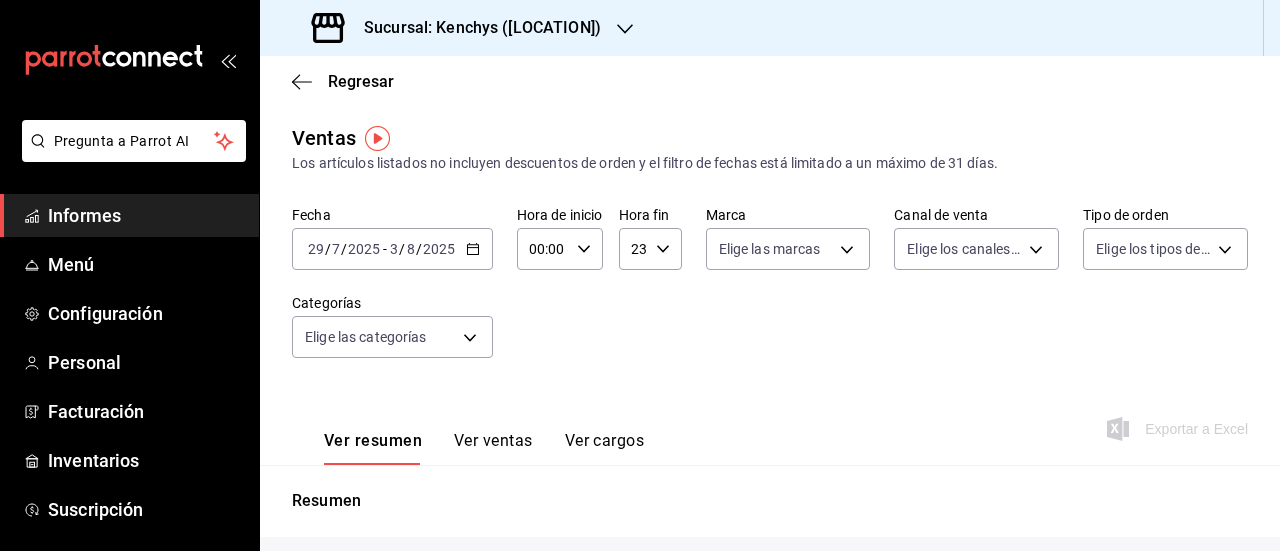 type on "UBER_EATS" 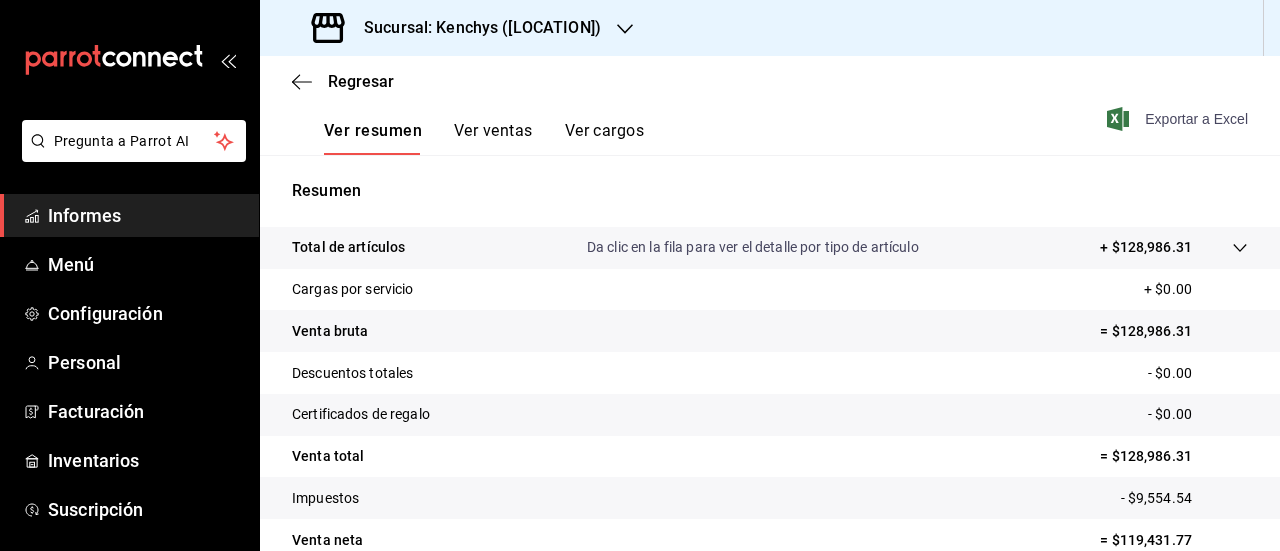 scroll, scrollTop: 400, scrollLeft: 0, axis: vertical 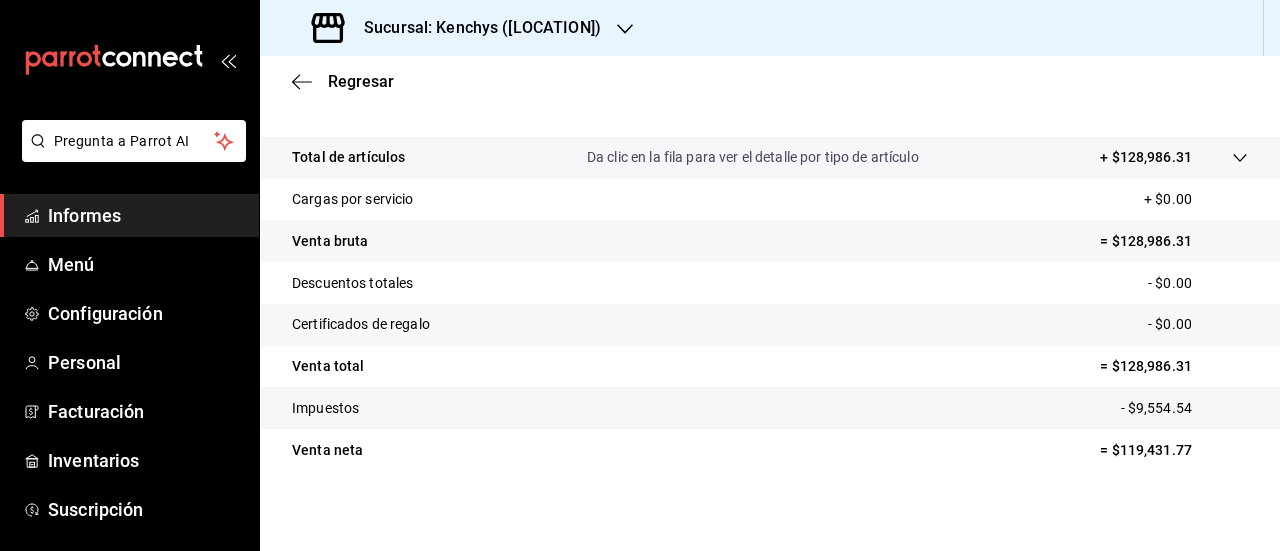 click on "Sucursal: Kenchys ([LOCATION])" at bounding box center [458, 28] 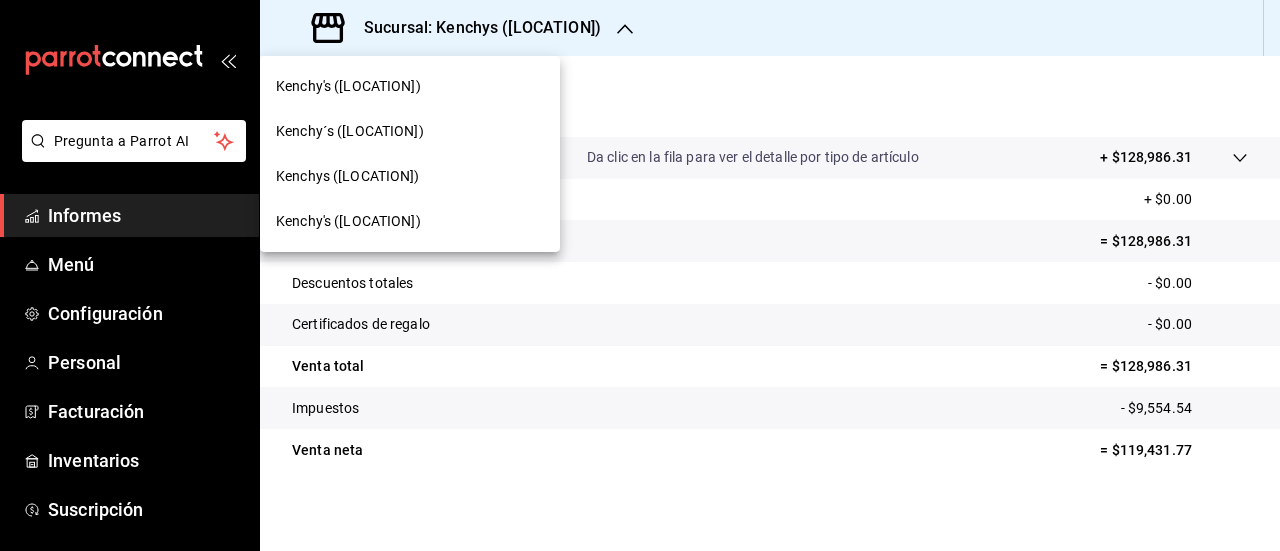 click on "Kenchy's ([LOCATION])" at bounding box center (348, 86) 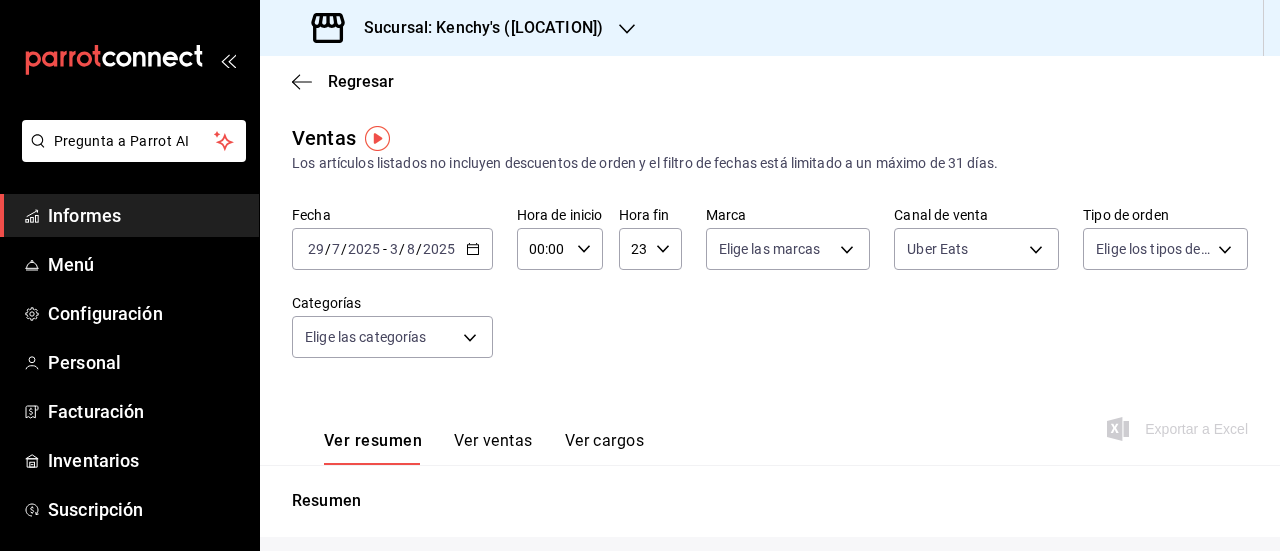 type on "UBER_EATS" 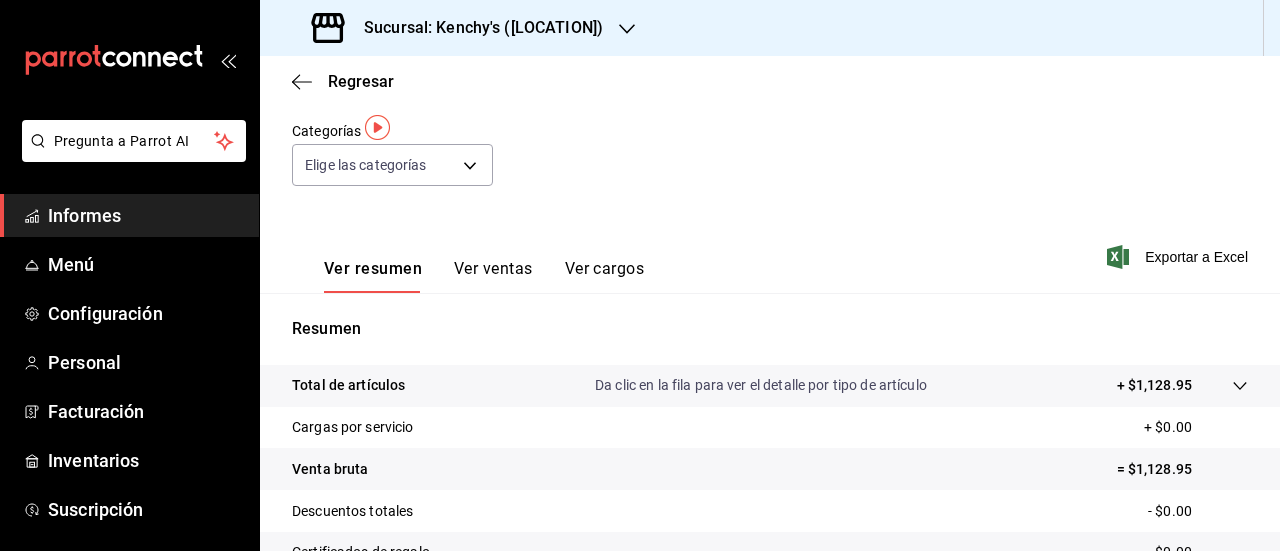 scroll, scrollTop: 0, scrollLeft: 0, axis: both 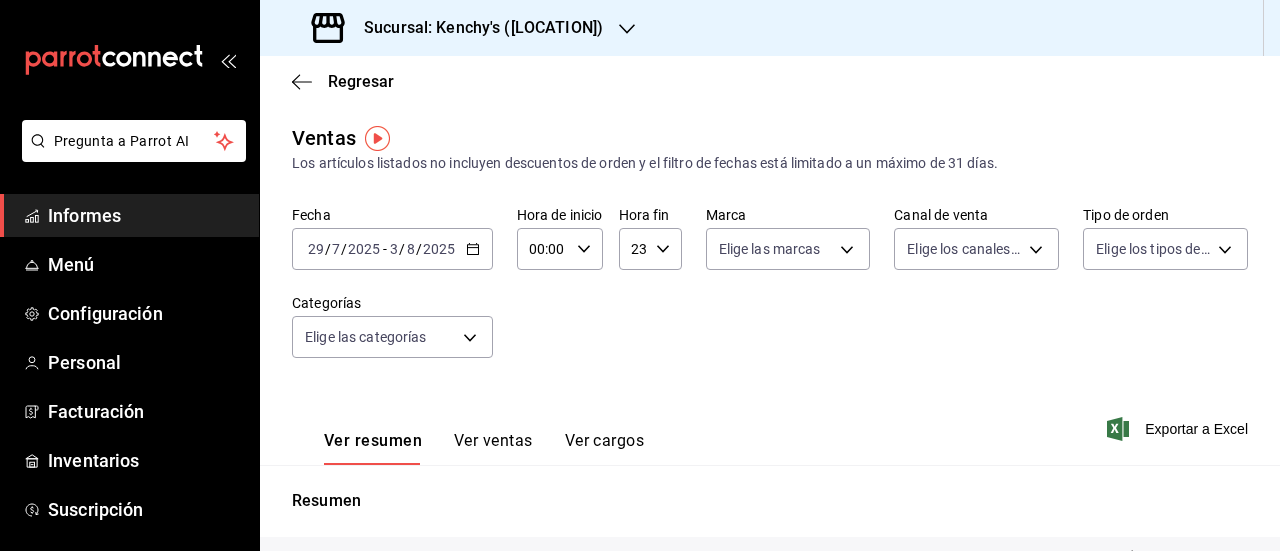 click 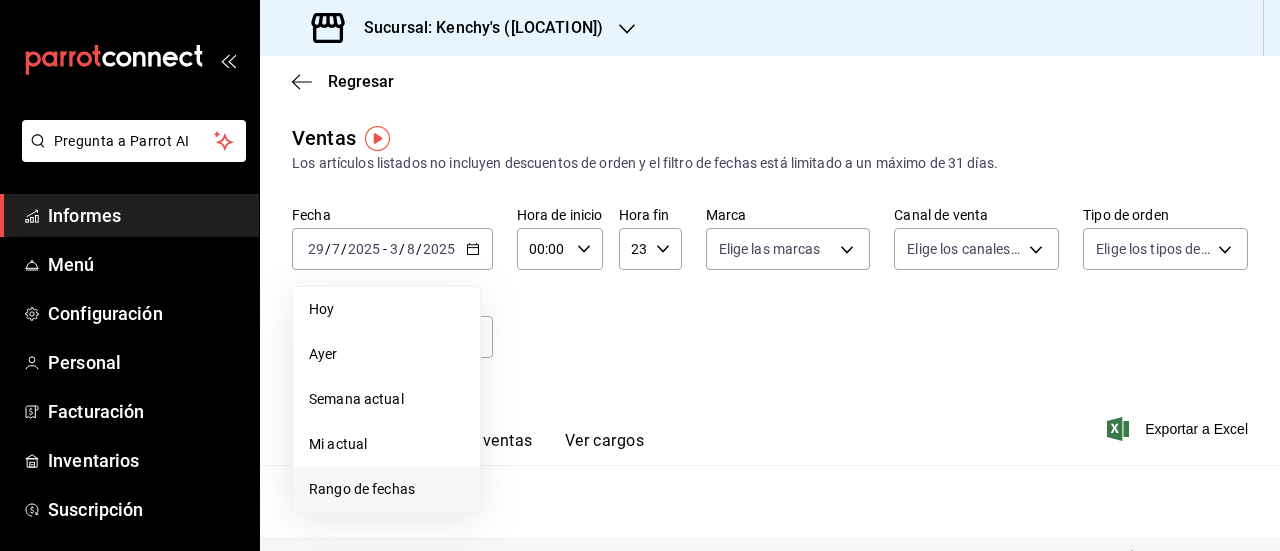 click on "Rango de fechas" at bounding box center (362, 489) 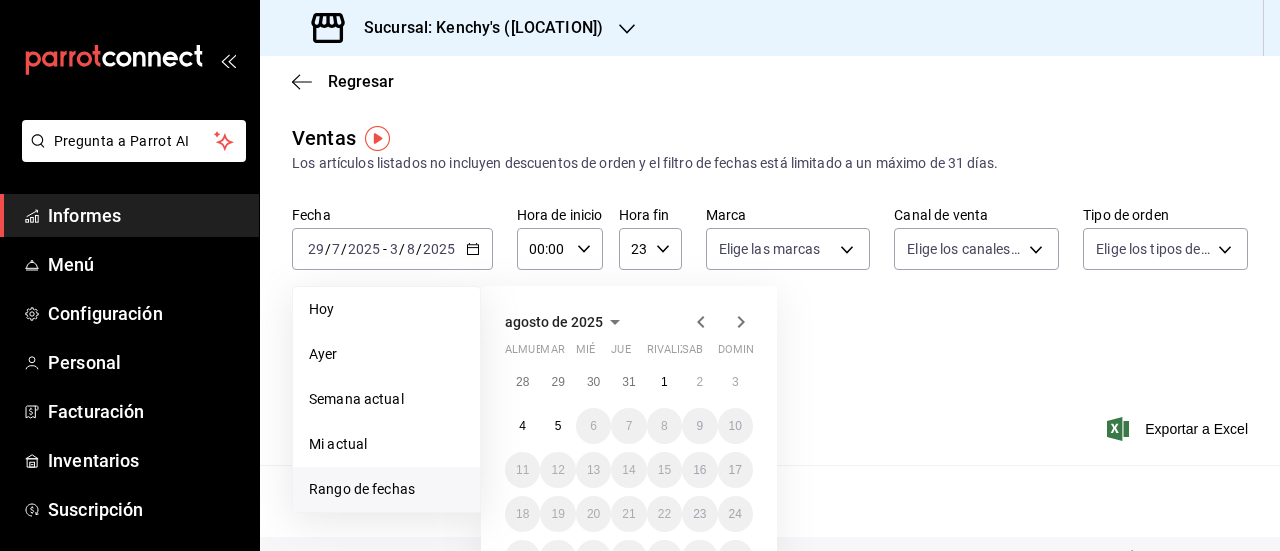 click 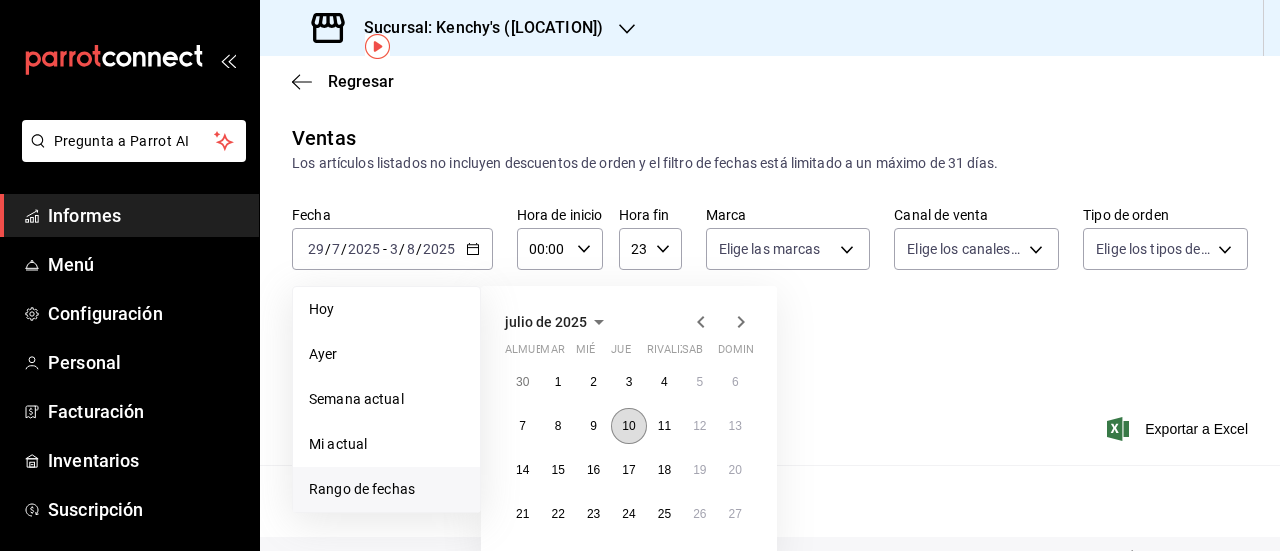 scroll, scrollTop: 100, scrollLeft: 0, axis: vertical 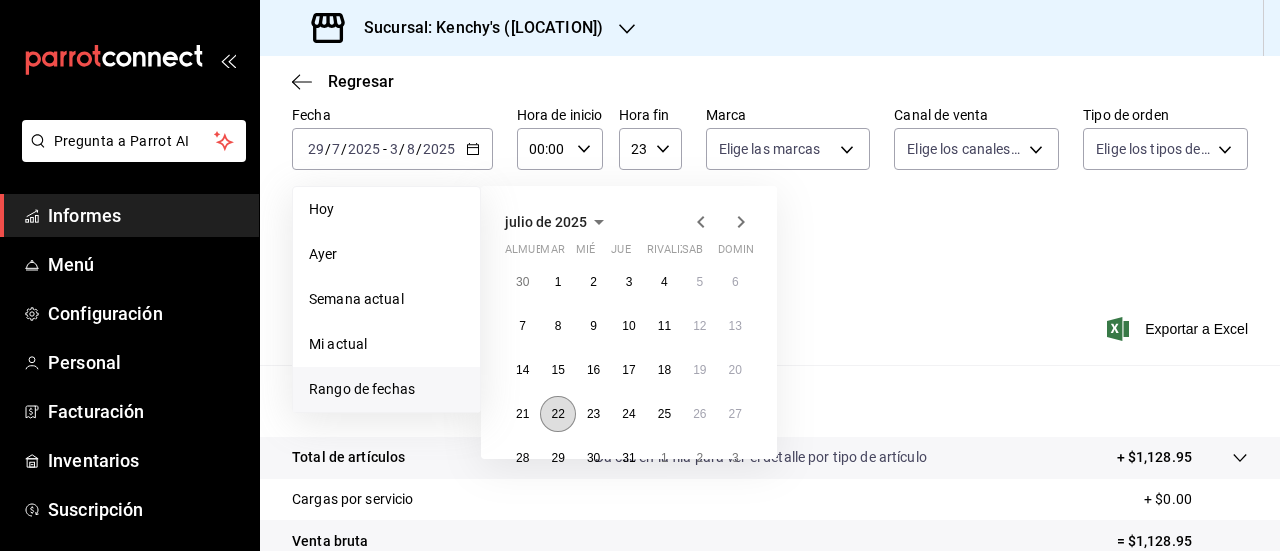 click on "22" at bounding box center (557, 414) 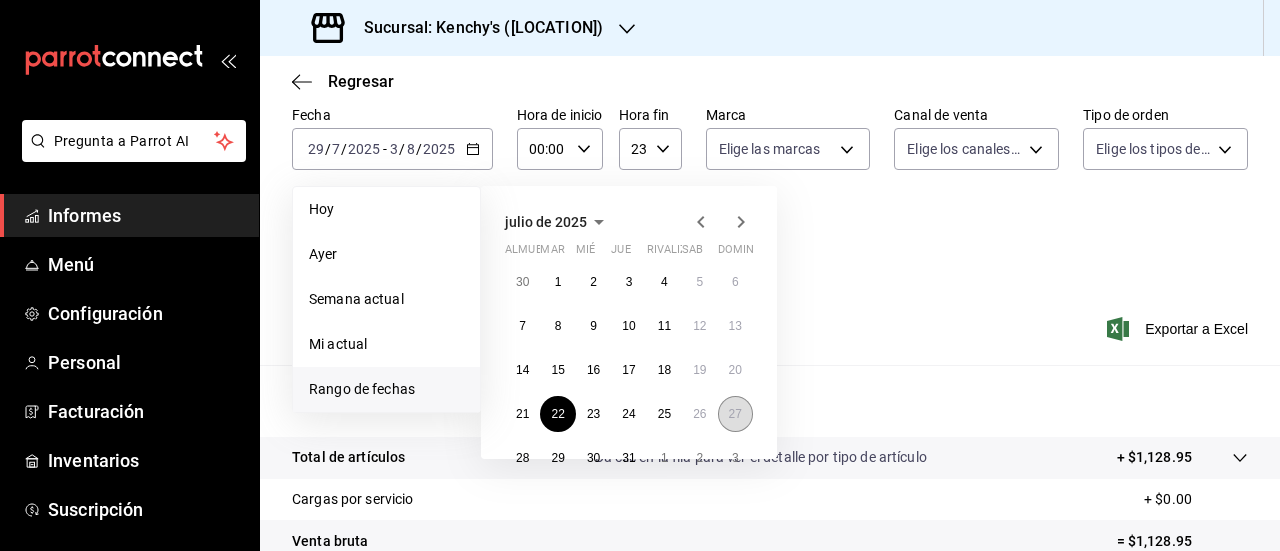 click on "27" at bounding box center (735, 414) 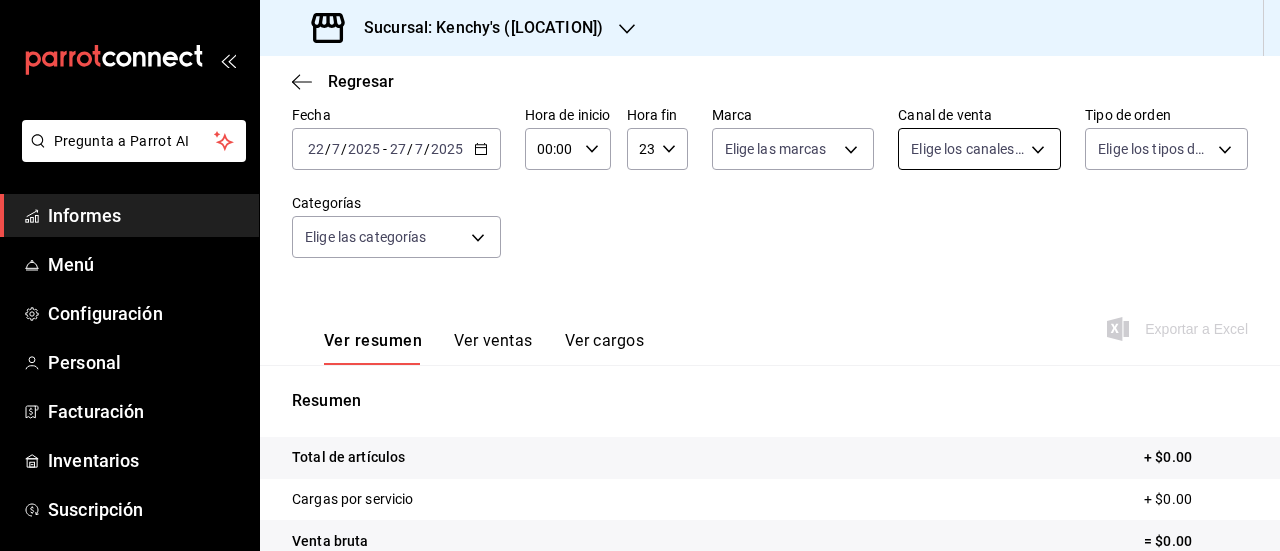 click on "Pregunta a Parrot AI Informes   Menú   Configuración   Personal   Facturación   Inventarios   Suscripción   Ayuda Recomendar loro   [FIRST] [LAST]   Sugerir nueva función   Sucursal: Kenchy's ([LOCATION]) Regresar Ventas Los artículos listados no incluyen descuentos de orden y el filtro de fechas está limitado a un máximo de 31 días. Fecha [DATE] [DATE] - [DATE] [DATE] Hora de inicio 00:00 Hora de inicio Hora fin 23:59 Hora fin Marca Elige las marcas Canal de venta Elige los canales de venta UBER_EATS Tipo de orden Elige los tipos de orden Categorías Elige las categorías Ver resumen Ver ventas Ver cargos Exportar a Excel Resumen Total de artículos + $0.00 Cargas por servicio + $0.00 Venta bruta = $0.00 Descuentos totales - $0.00 Certificados de regalo - $0.00 Venta total = $0.00 Impuestos - $0.00 Venta neta = $0.00 Texto original Valora esta traducción Tu opinión servirá para ayudar a mejorar el Traductor de Google GANA 1 MES GRATIS EN TU SUSCRIPCIÓN AQUÍ" at bounding box center [640, 275] 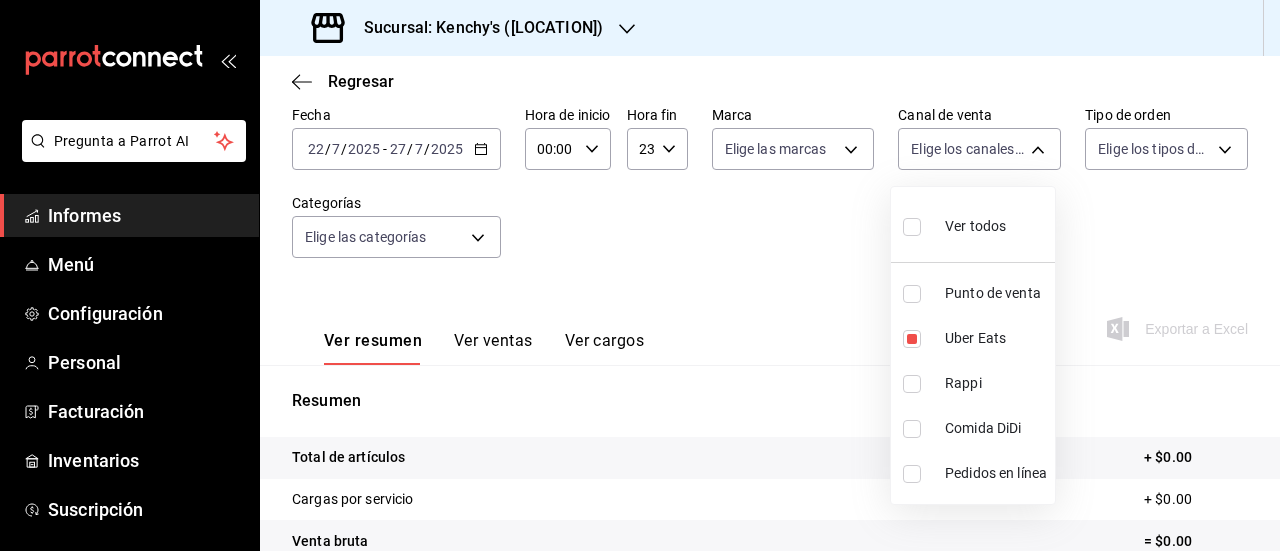 click at bounding box center (640, 275) 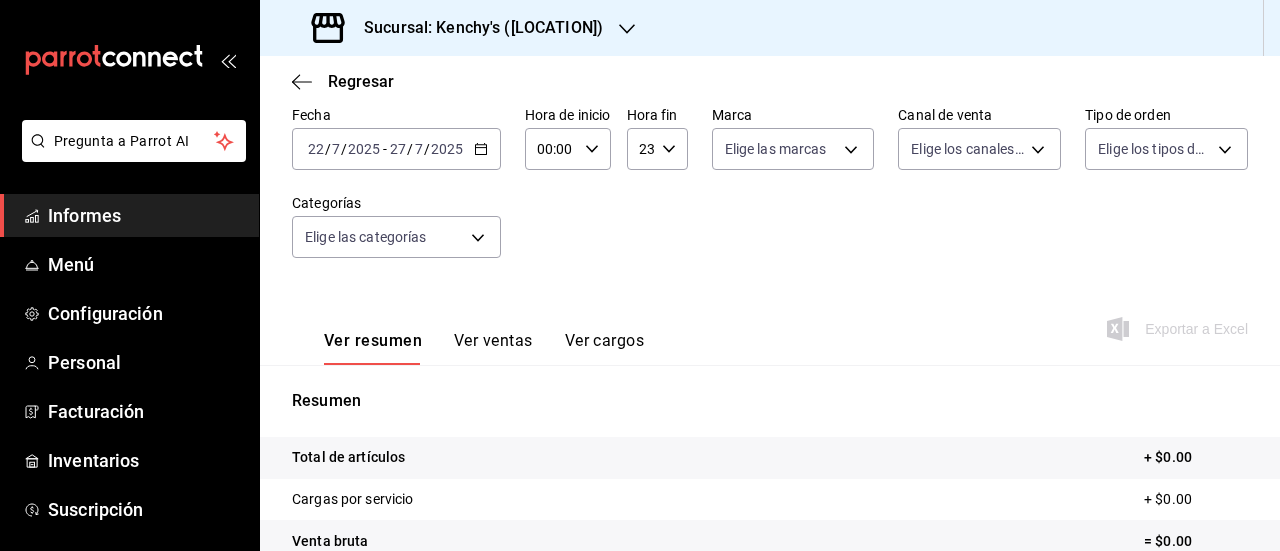click on "Sucursal: Kenchy's ([LOCATION])" at bounding box center (459, 28) 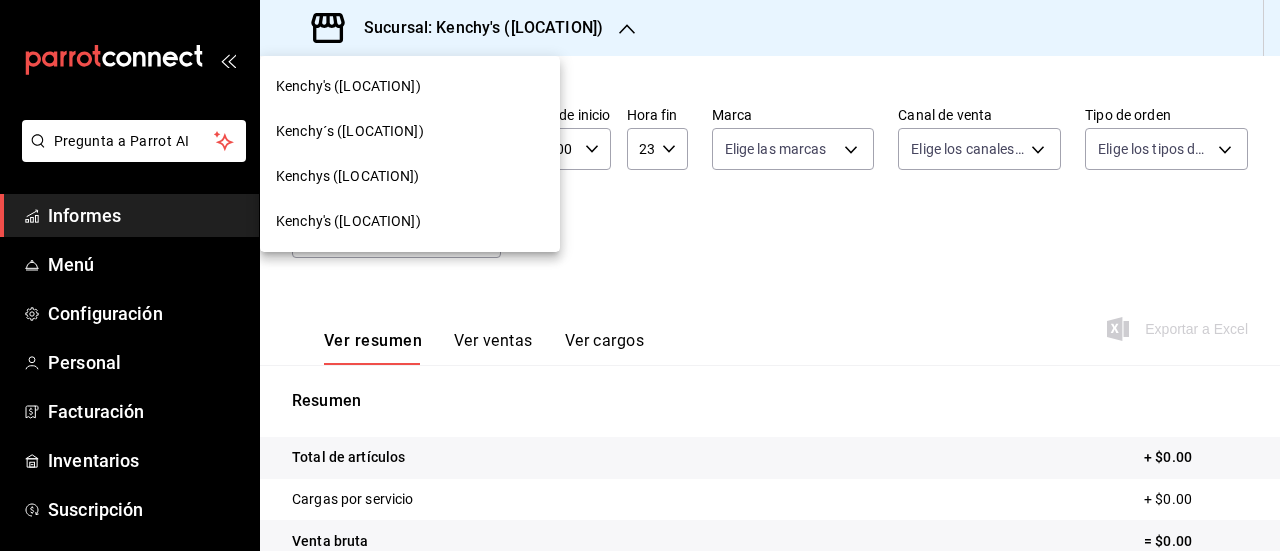 click on "Kenchys ([LOCATION])" at bounding box center (348, 176) 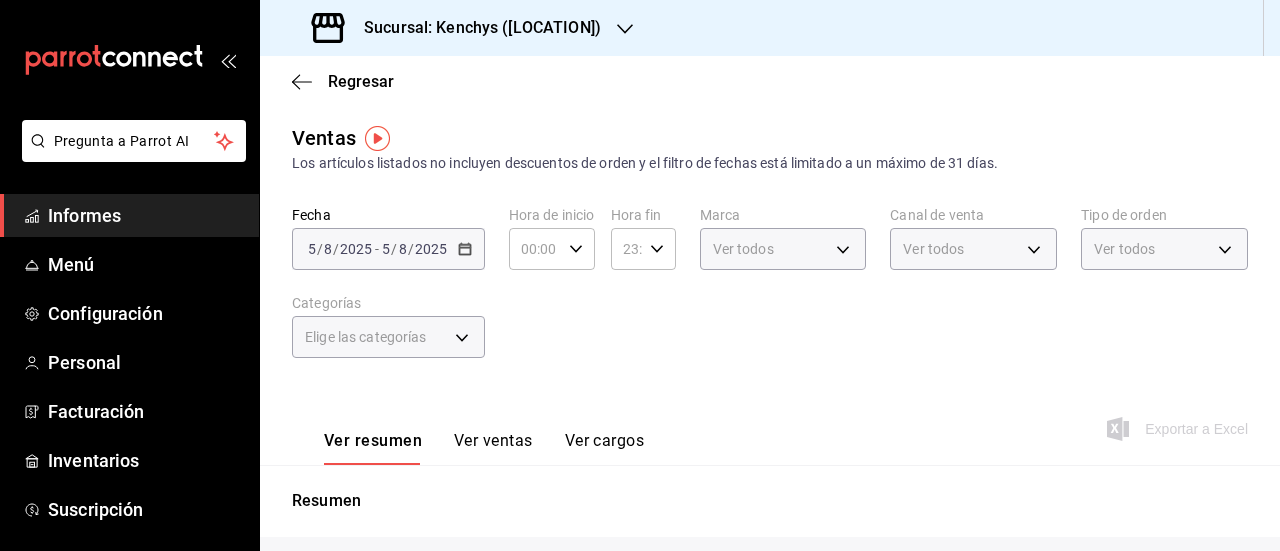 type on "UBER_EATS" 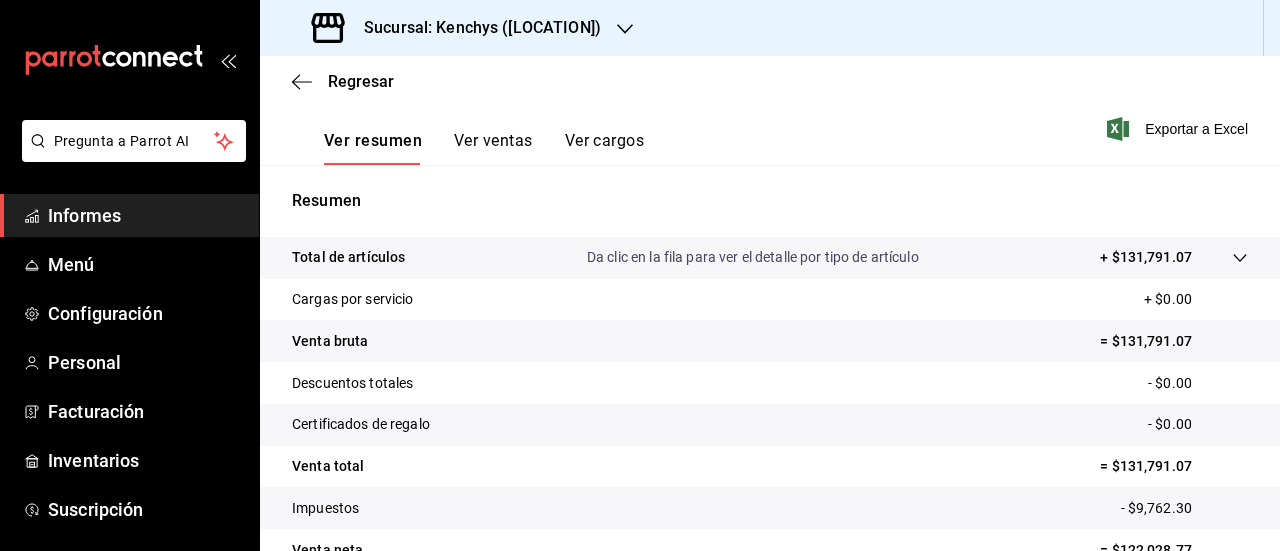 scroll, scrollTop: 0, scrollLeft: 0, axis: both 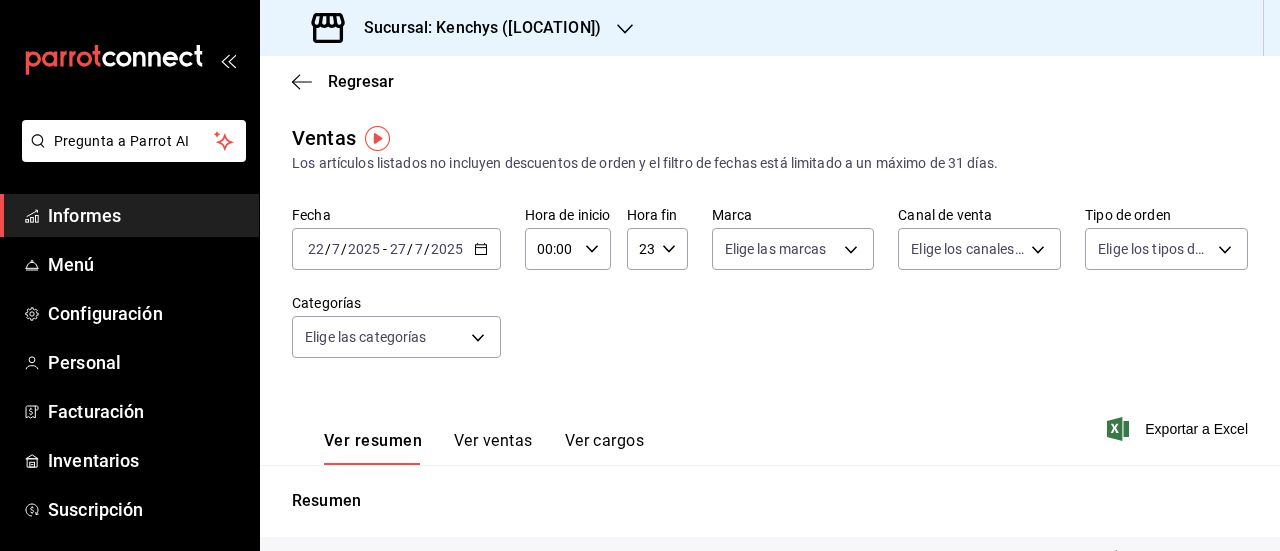 click 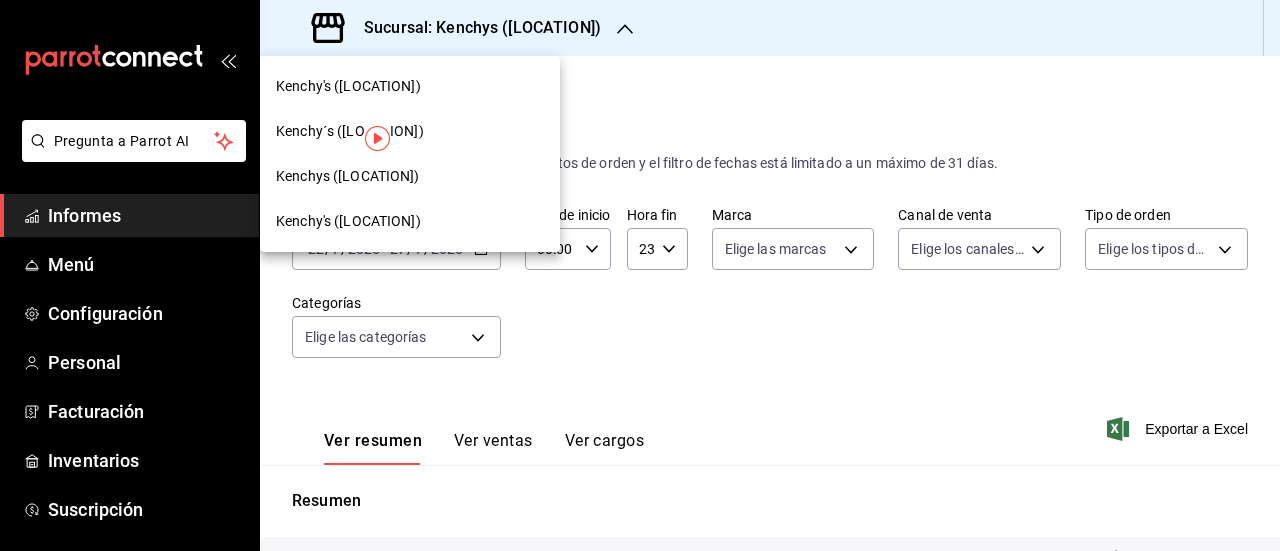 click on "Kenchy´s ([LOCATION])" at bounding box center (410, 131) 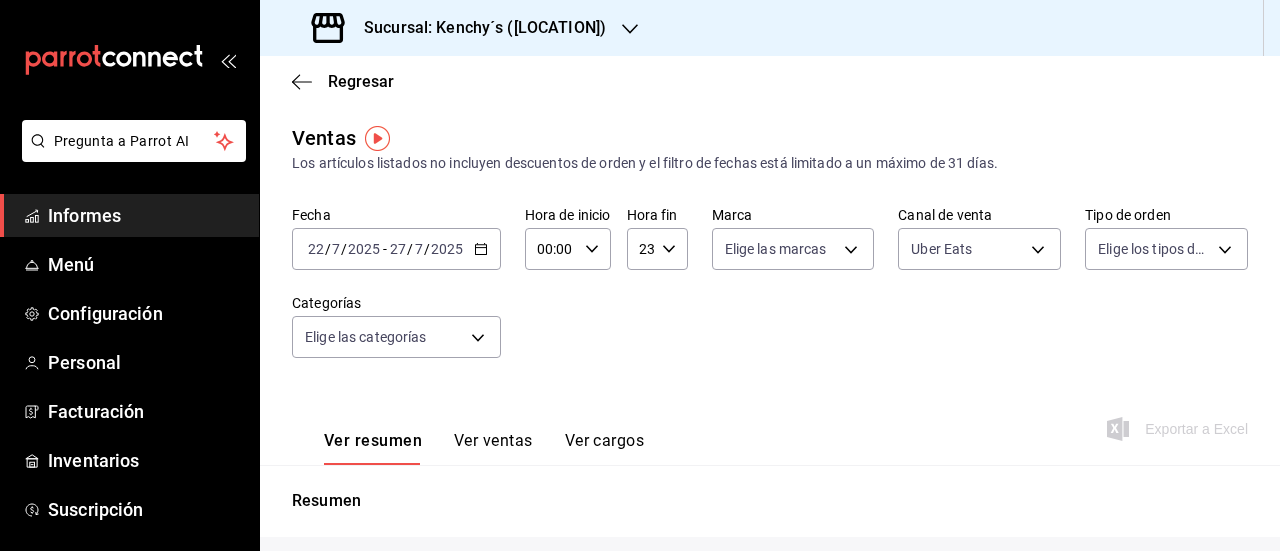 type on "UBER_EATS" 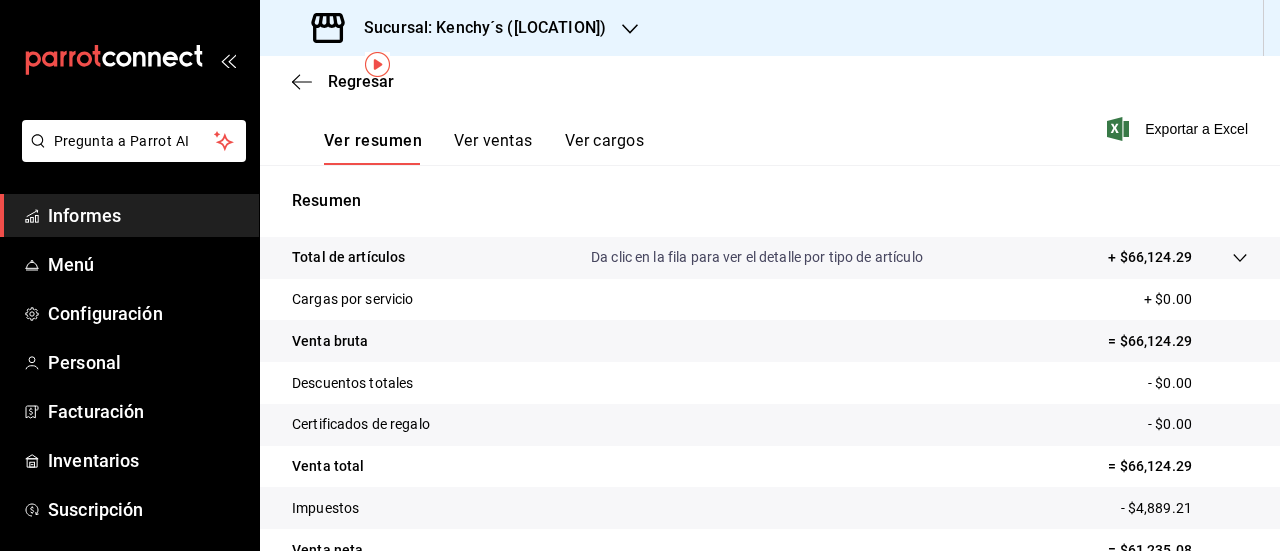 scroll, scrollTop: 0, scrollLeft: 0, axis: both 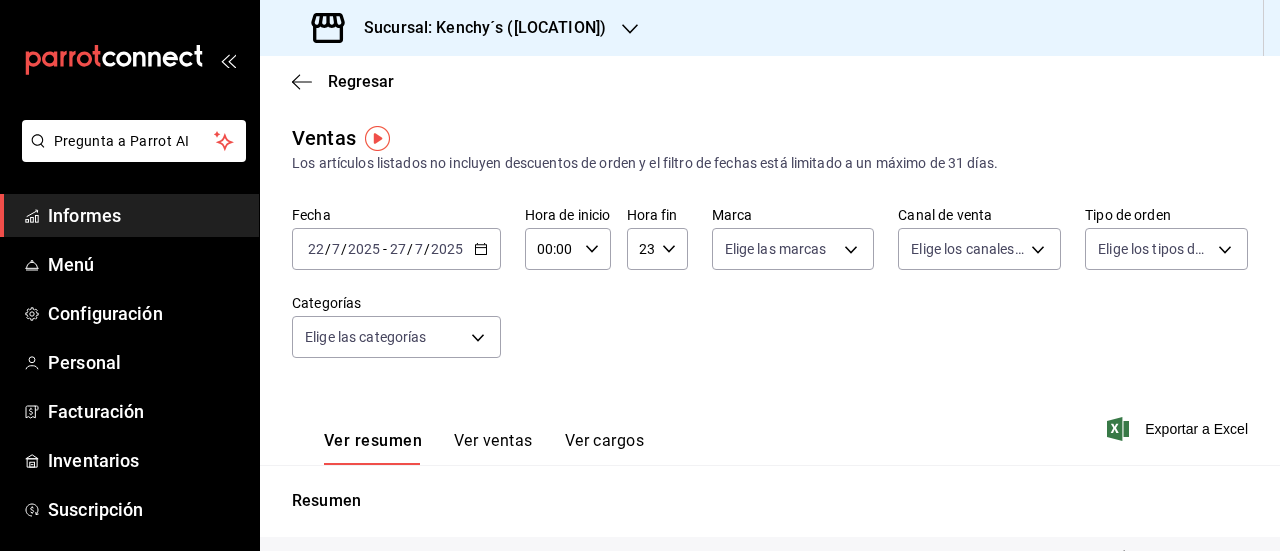 click 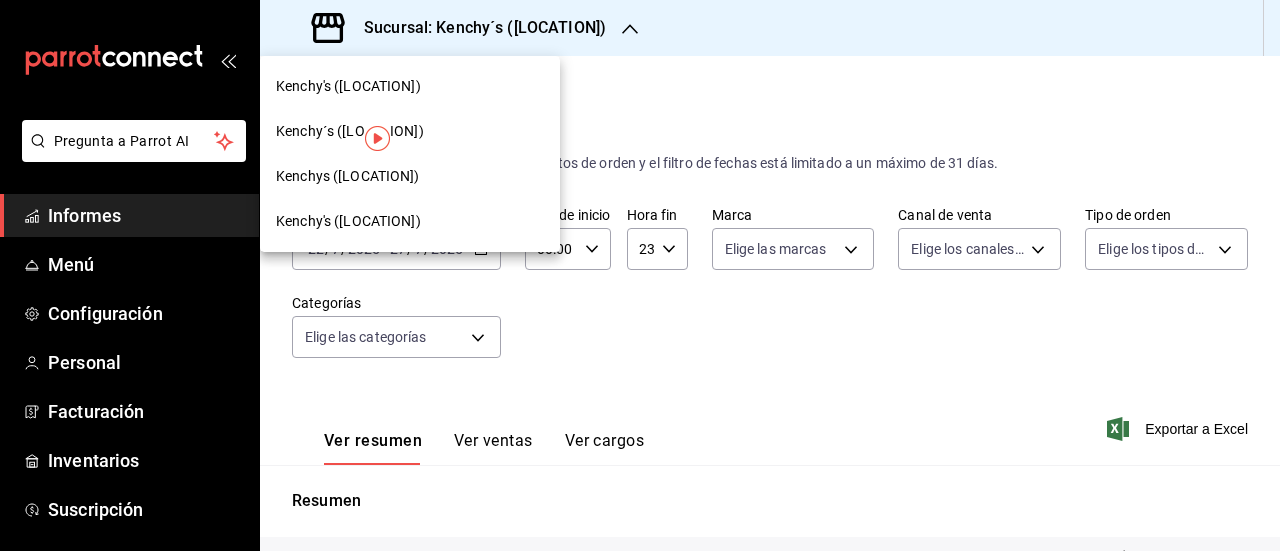 click on "Kenchy's ([LOCATION])" at bounding box center [348, 221] 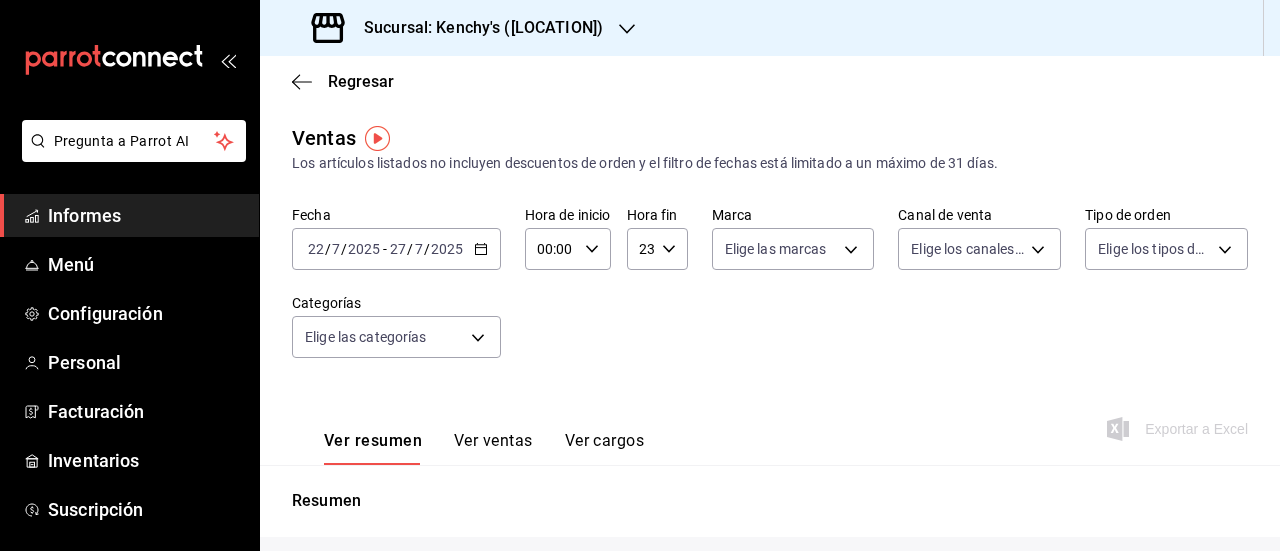 type on "UBER_EATS" 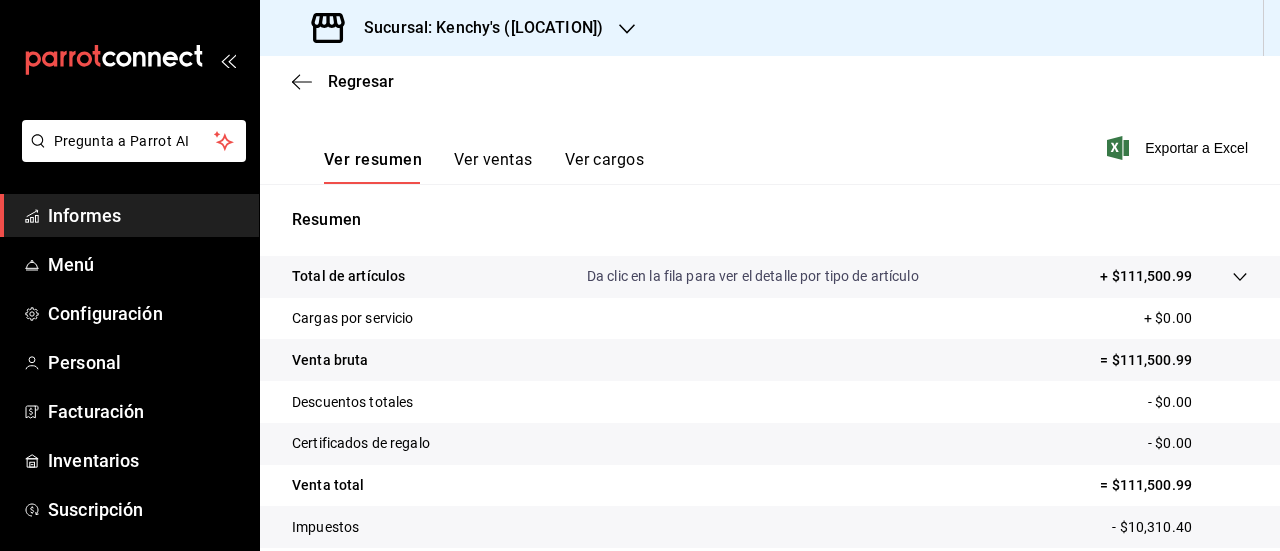 scroll, scrollTop: 300, scrollLeft: 0, axis: vertical 